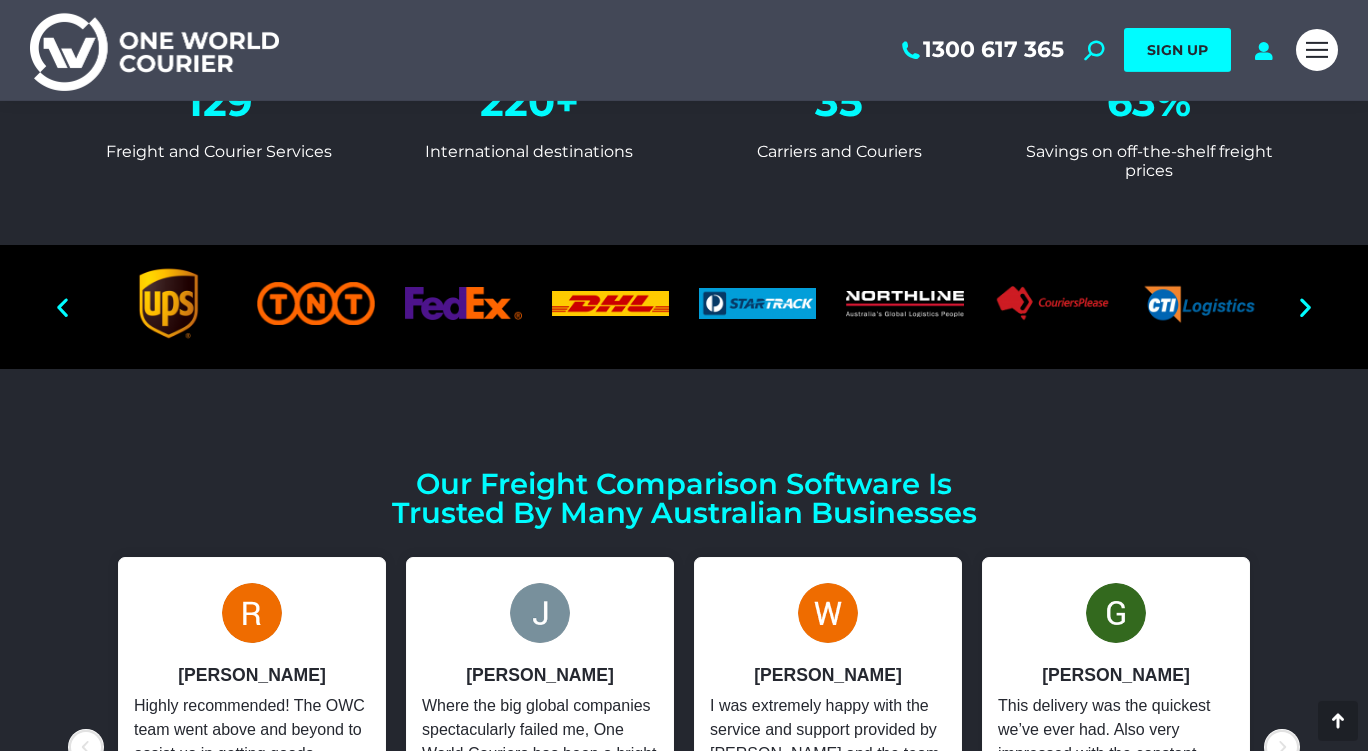 scroll, scrollTop: 1810, scrollLeft: 0, axis: vertical 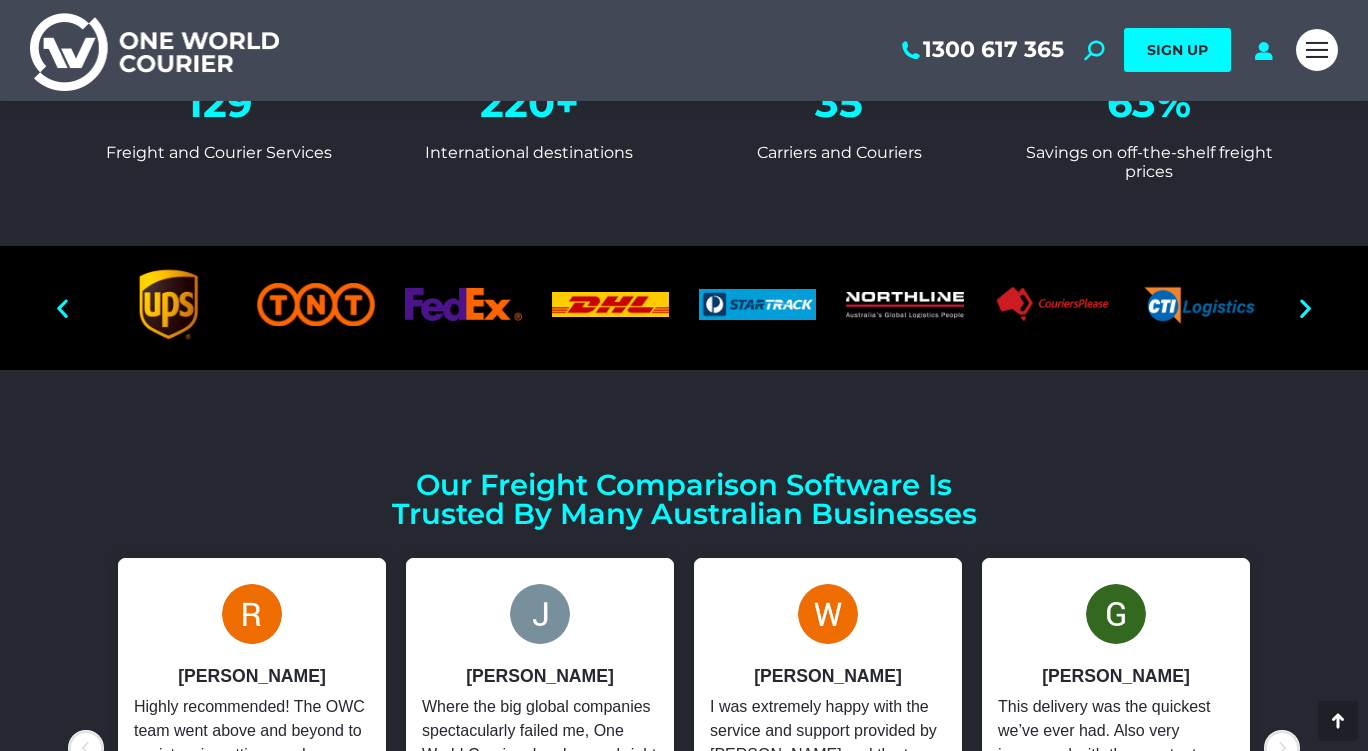 click at bounding box center (1305, 307) 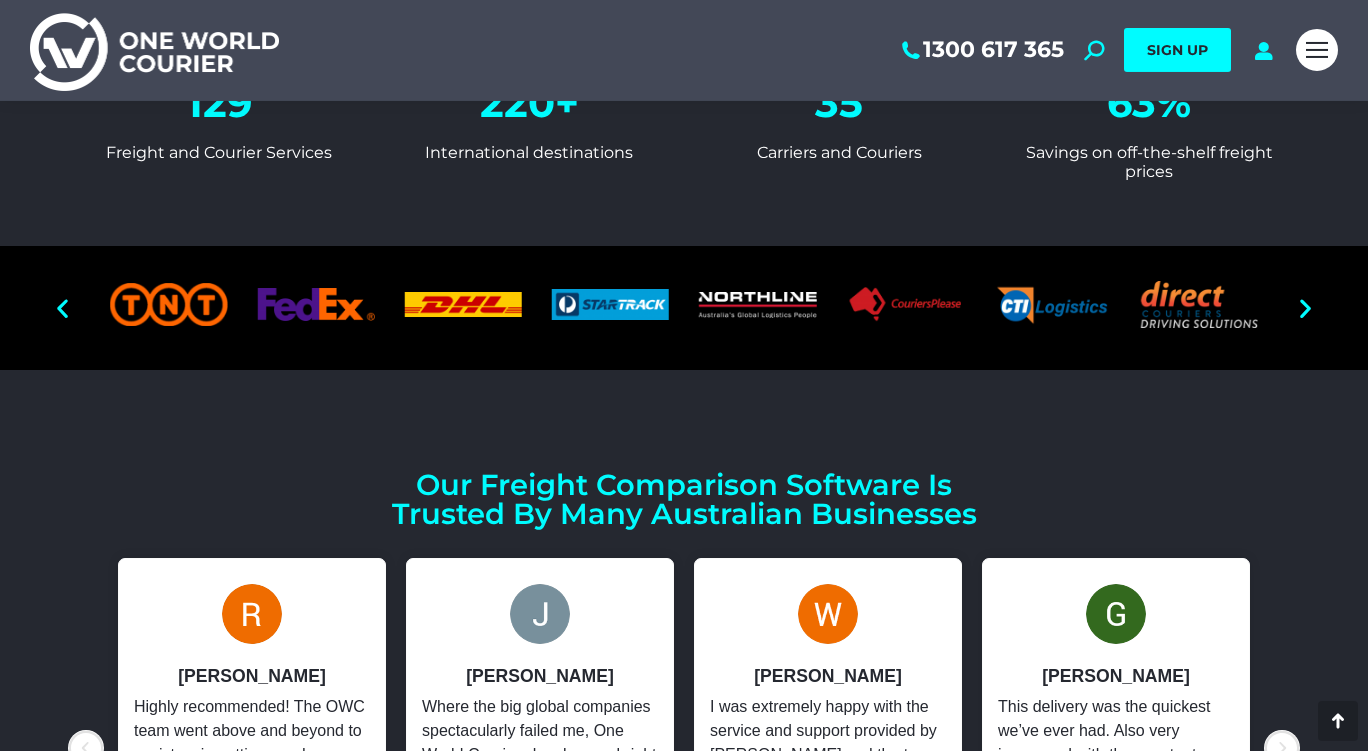 click at bounding box center [1305, 307] 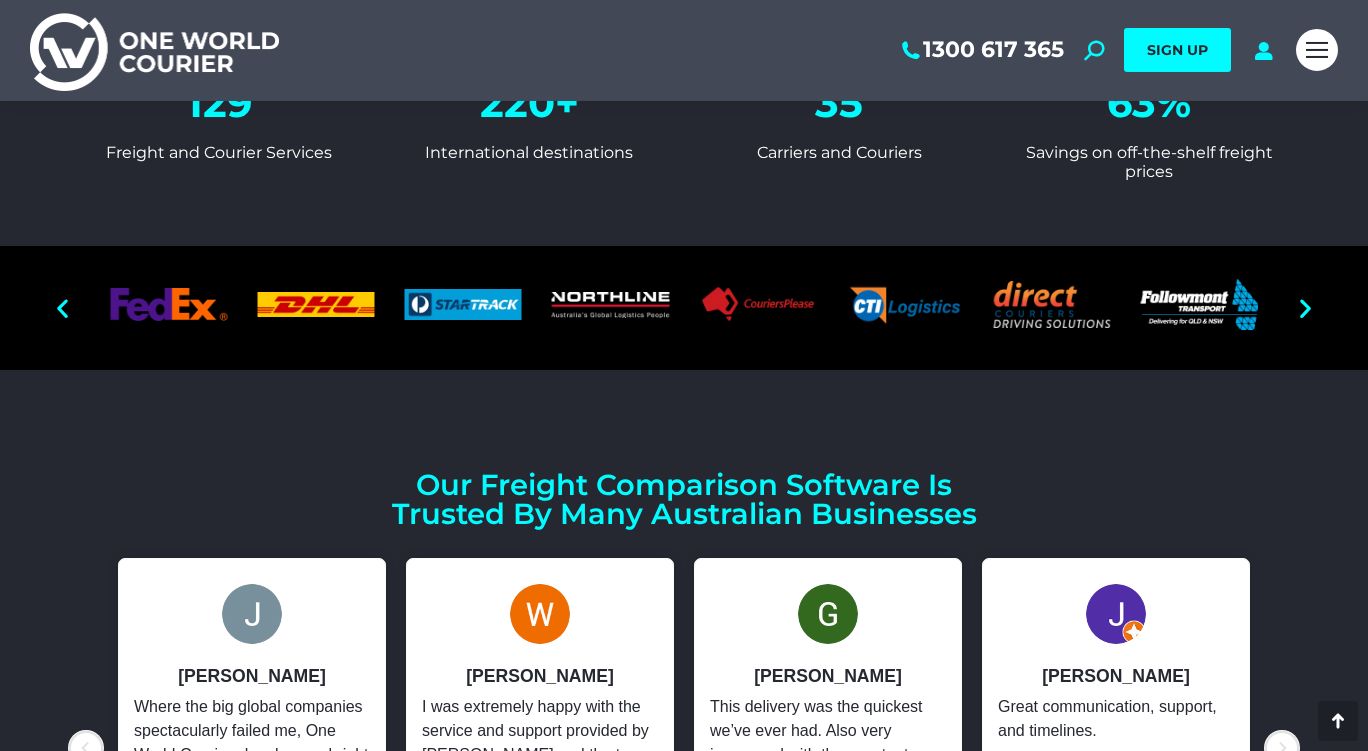 click at bounding box center (1305, 307) 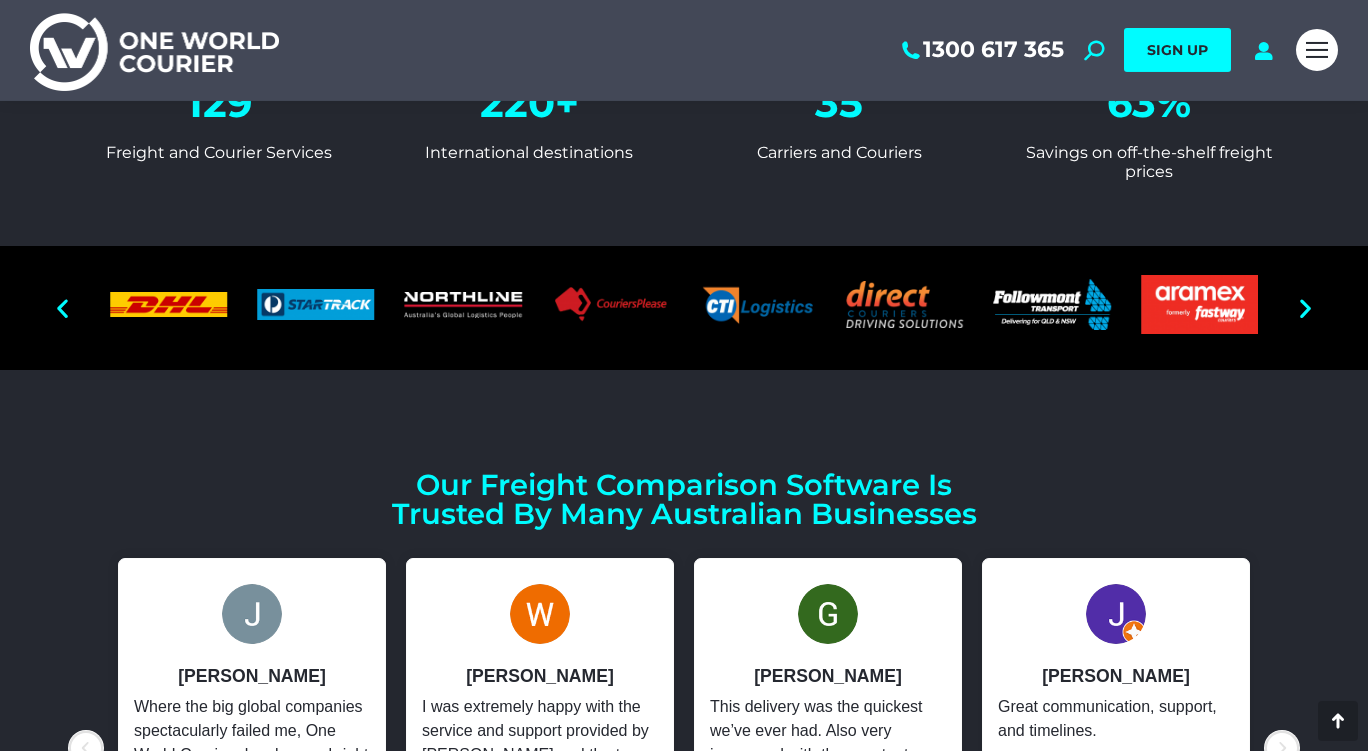 click at bounding box center [1305, 307] 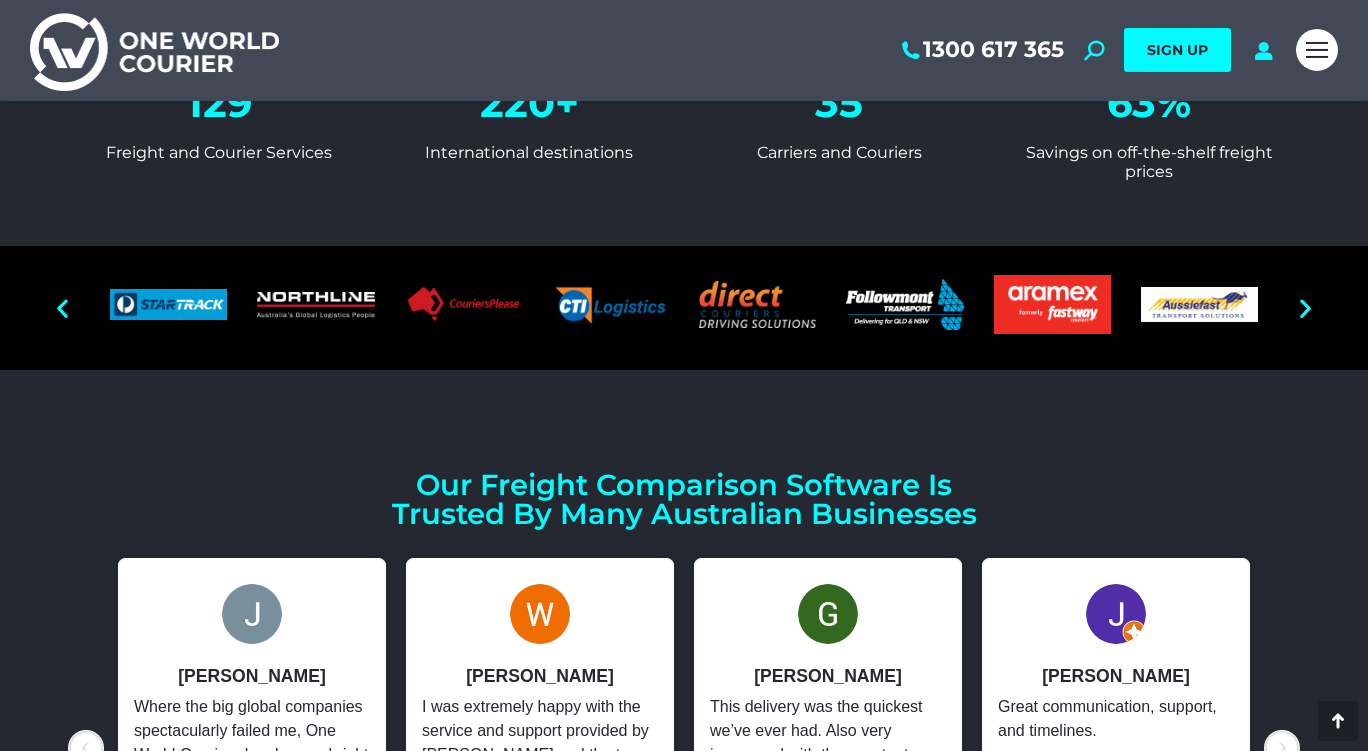 click at bounding box center [1305, 307] 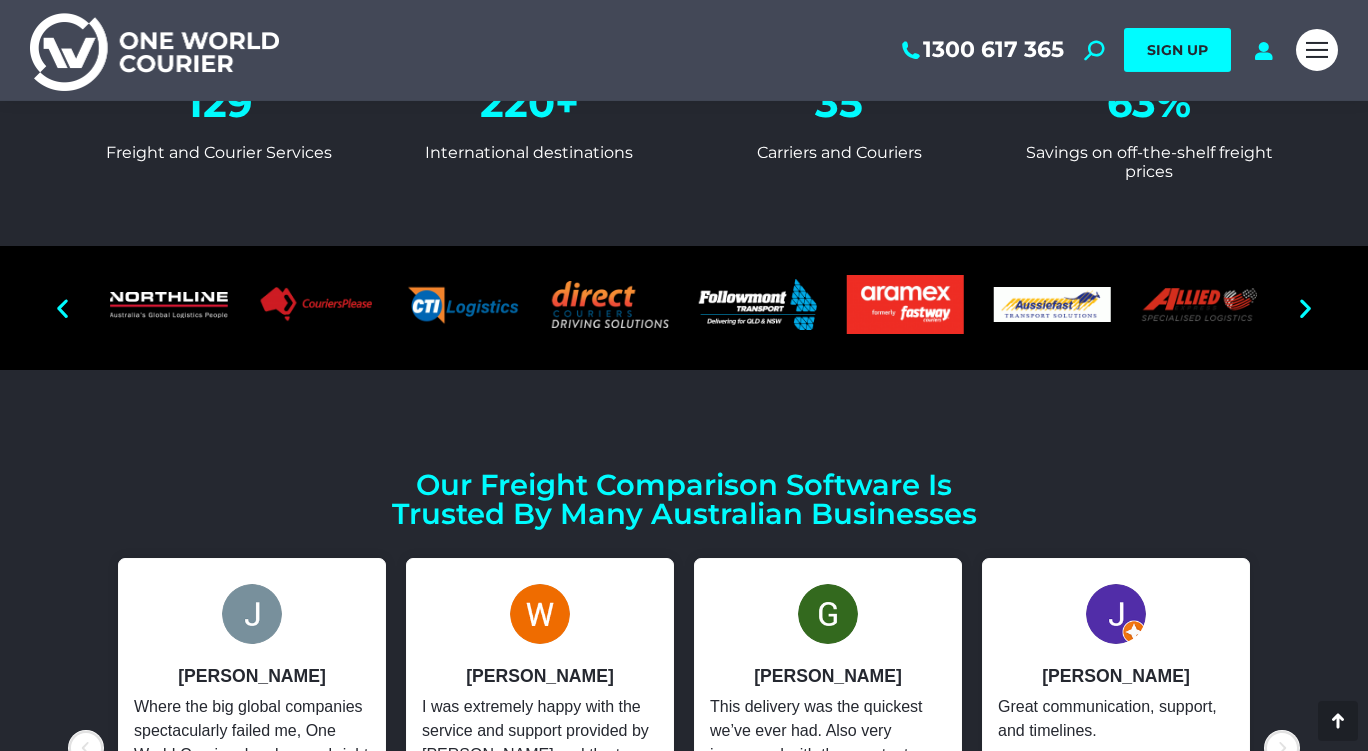 click at bounding box center [1305, 307] 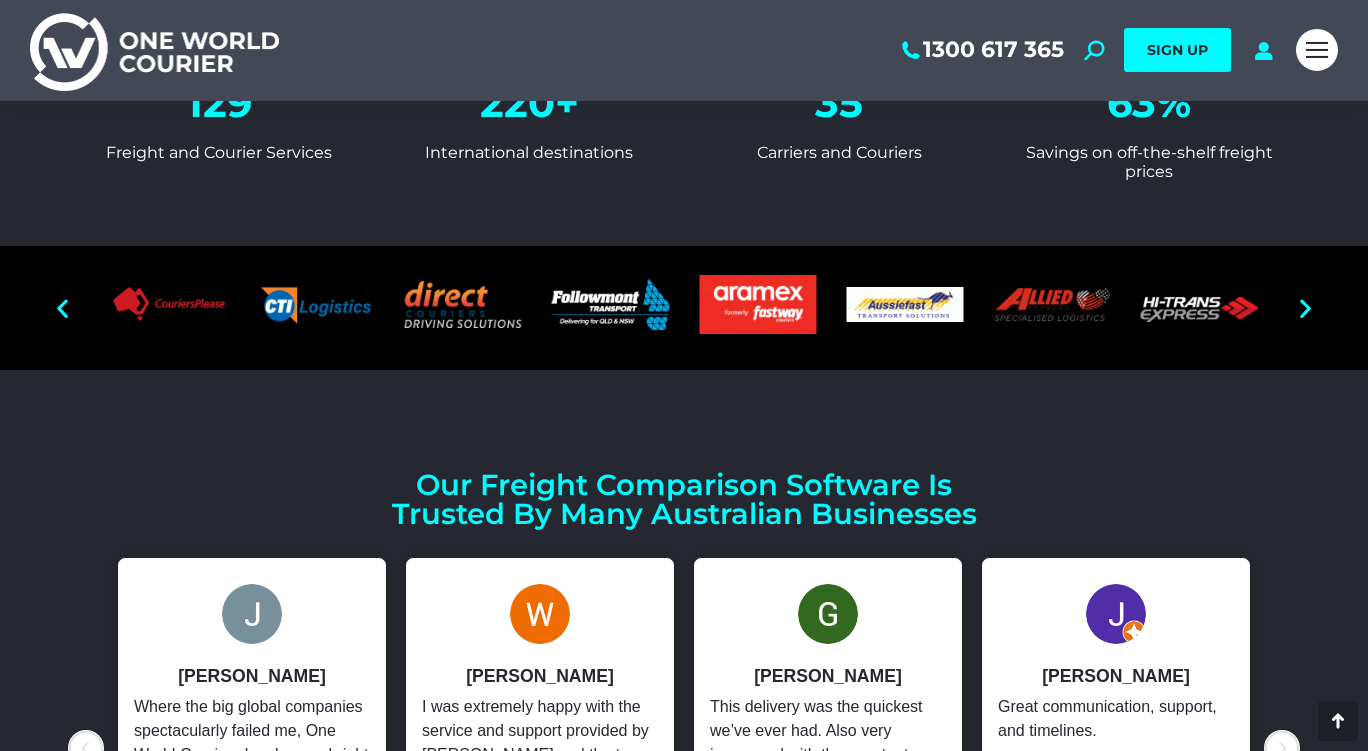 click at bounding box center [1305, 307] 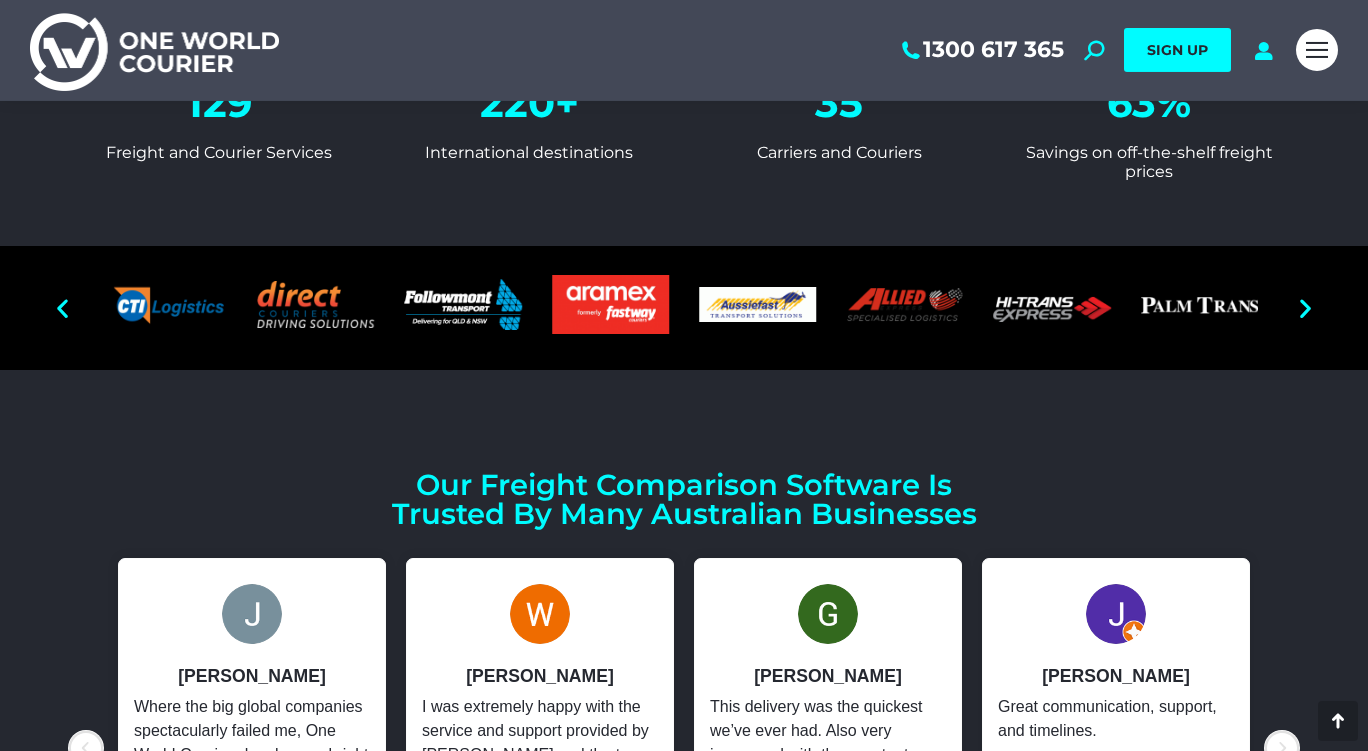 click at bounding box center [1305, 307] 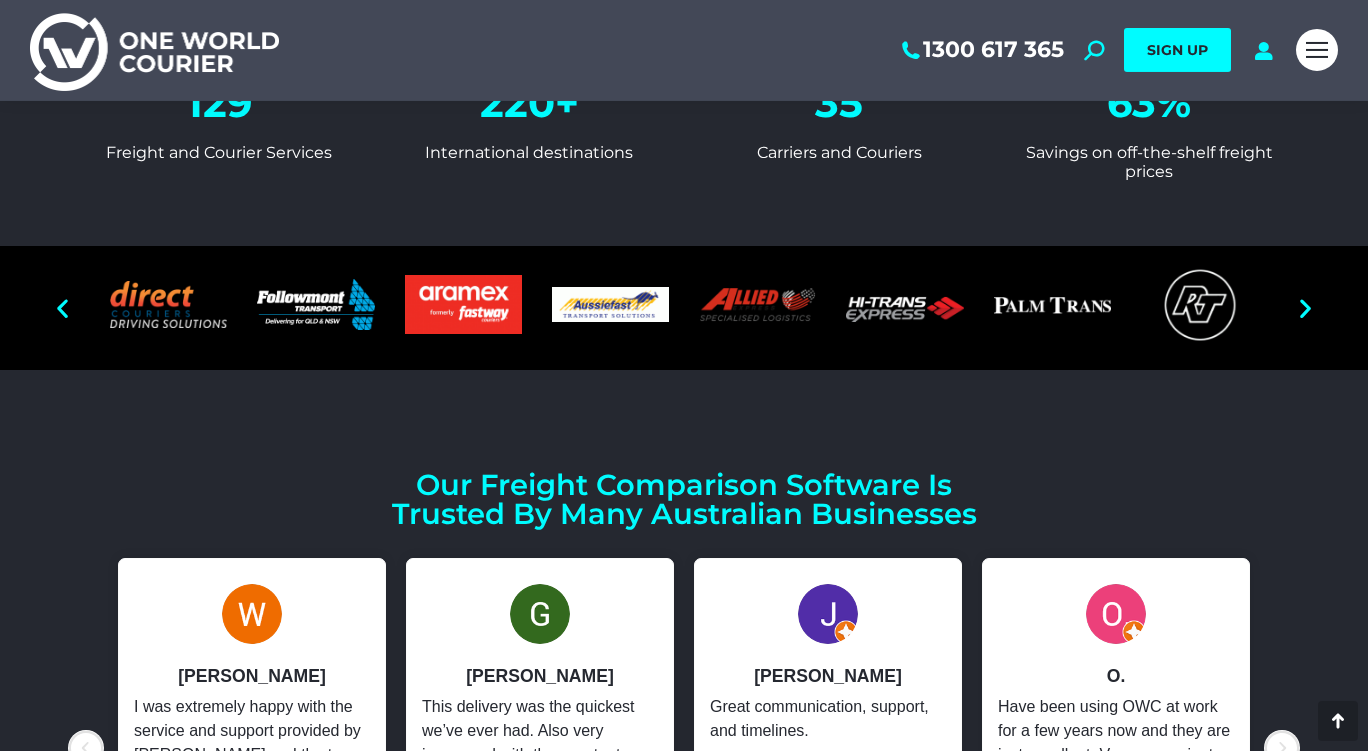 click at bounding box center [1305, 307] 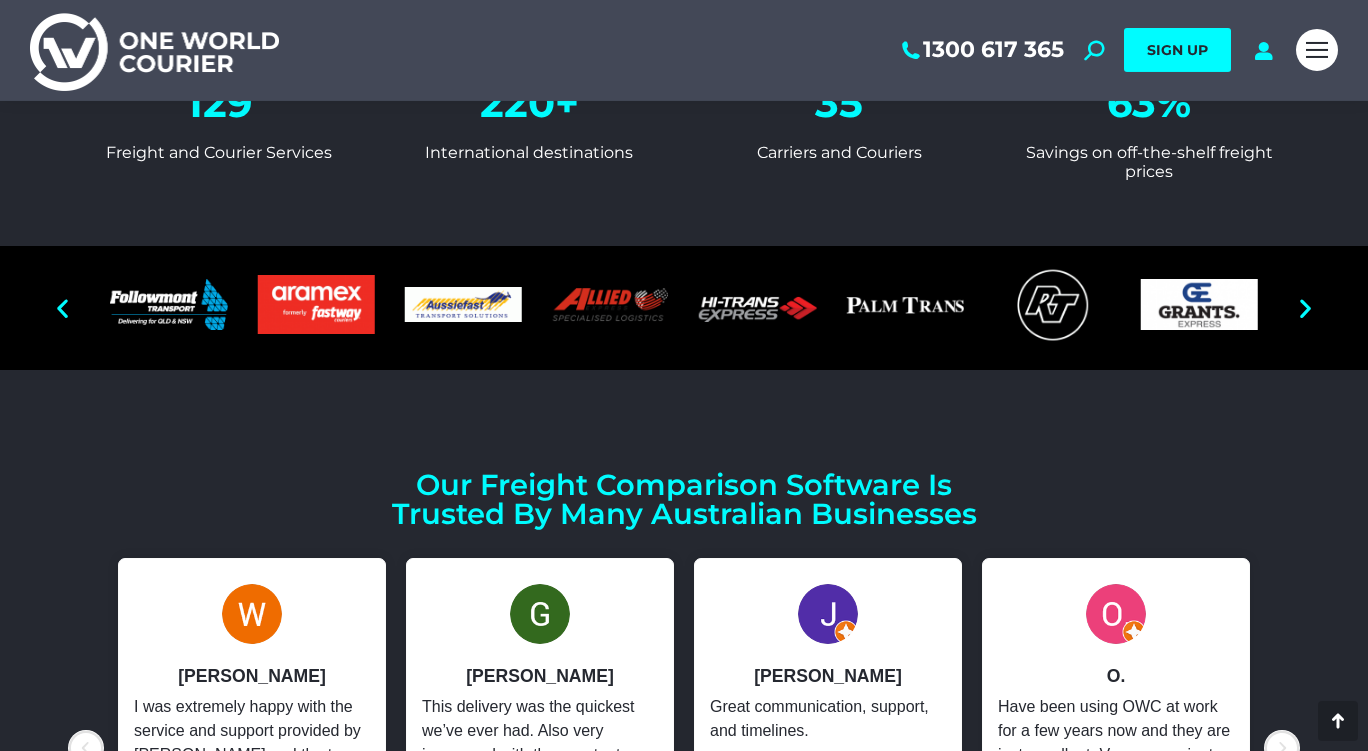 click at bounding box center (1305, 307) 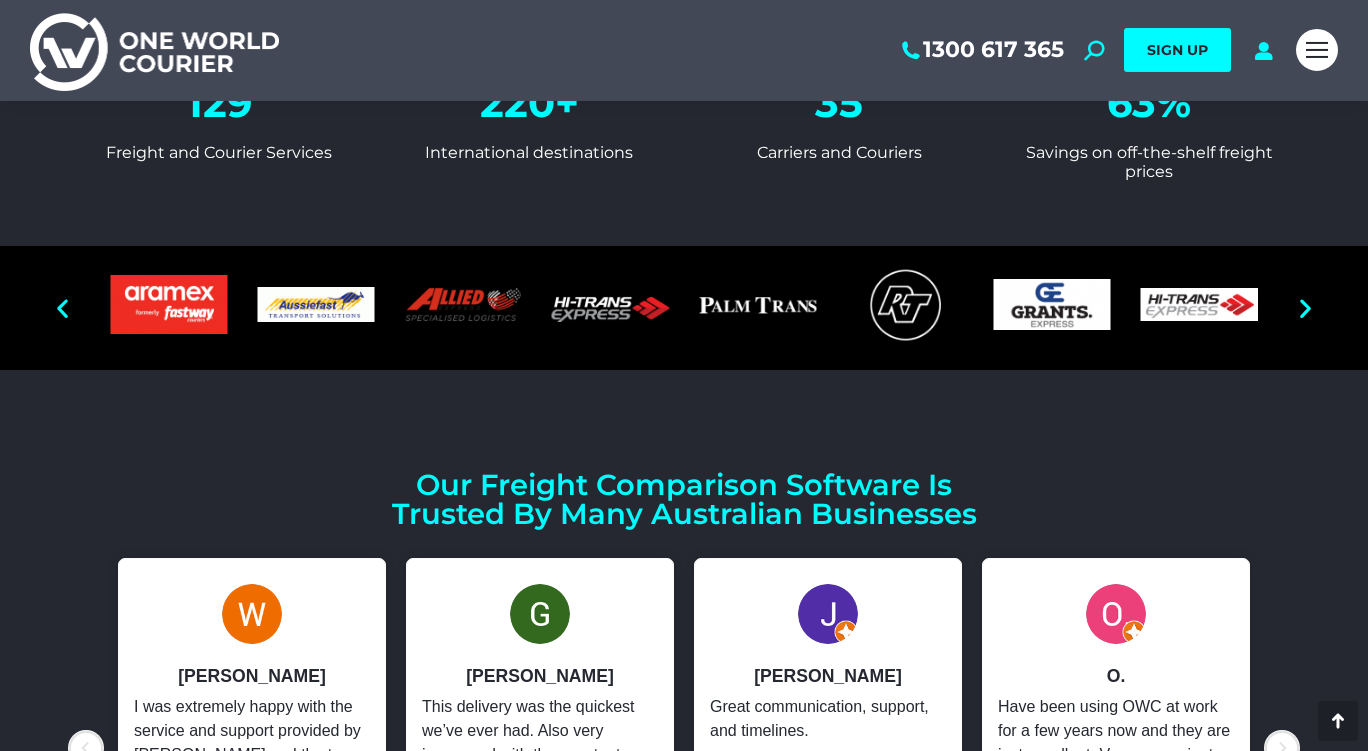 click at bounding box center (1305, 307) 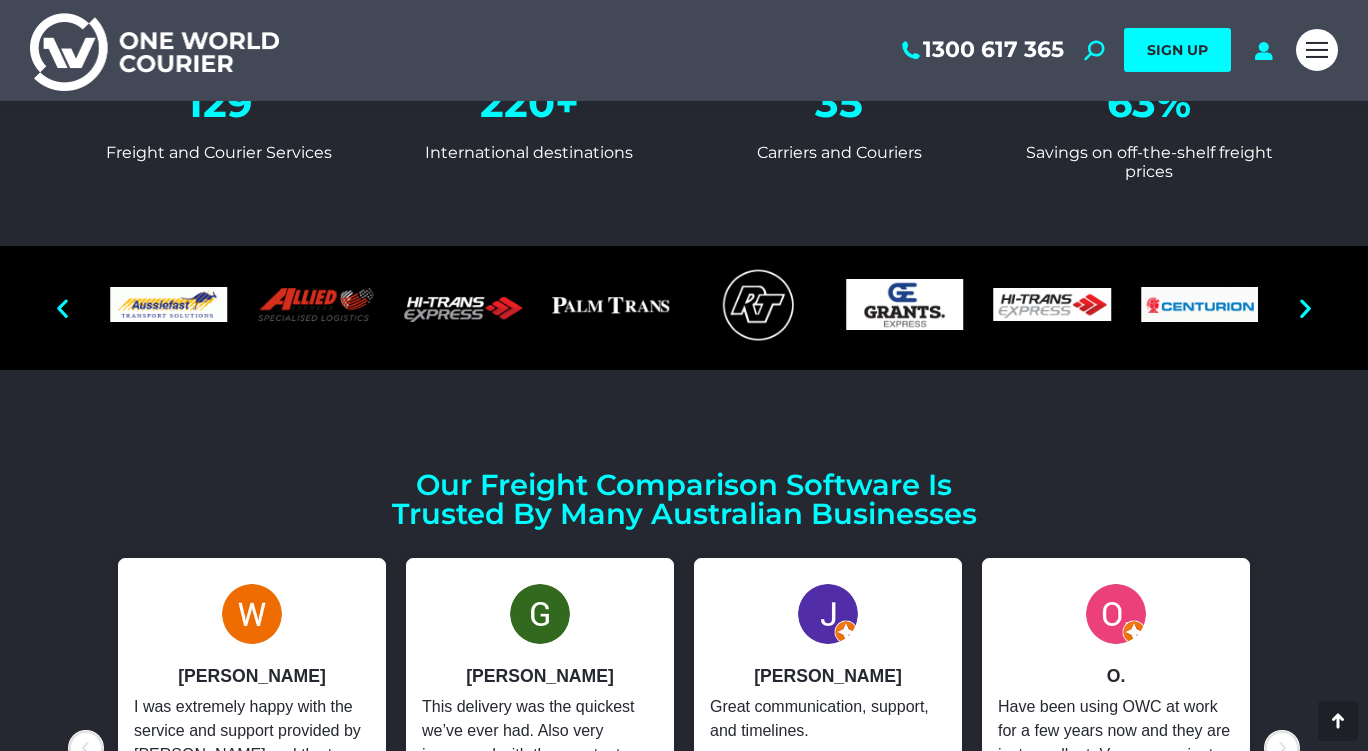 click at bounding box center [1305, 307] 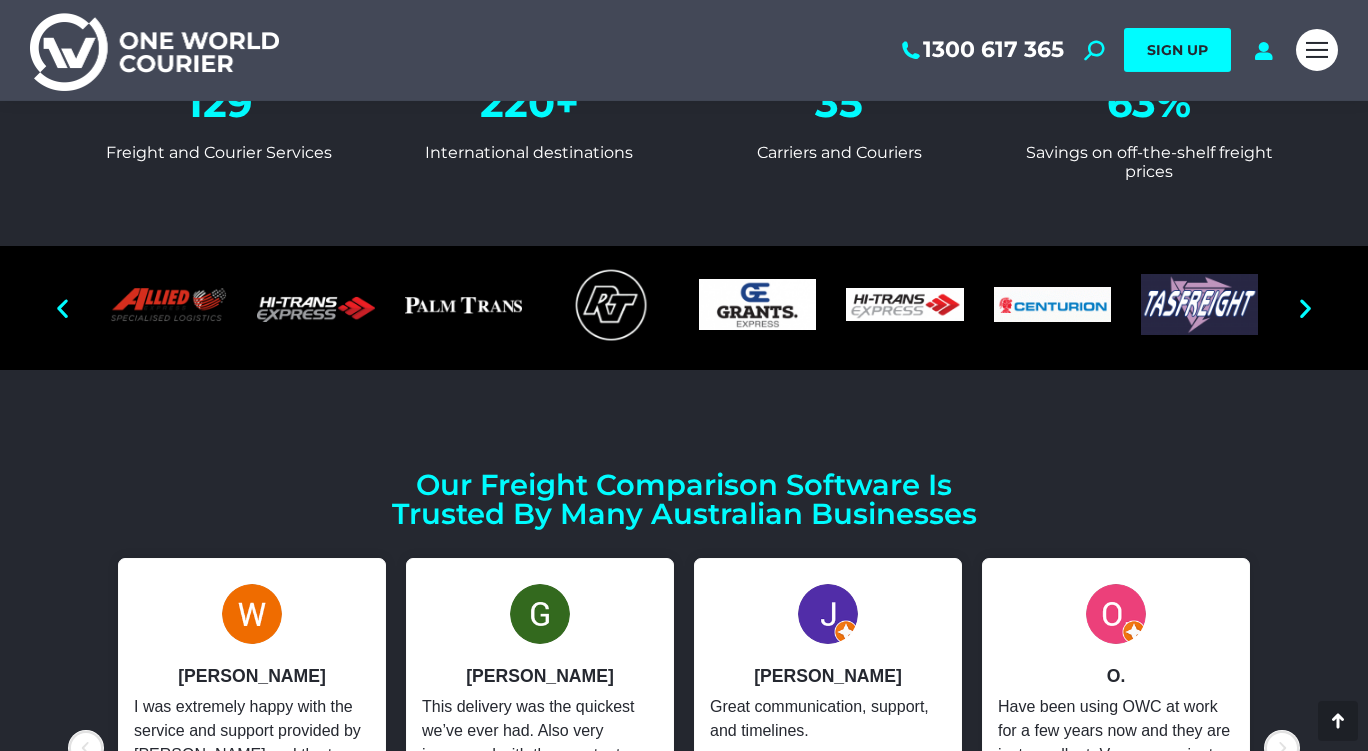 click at bounding box center [1305, 307] 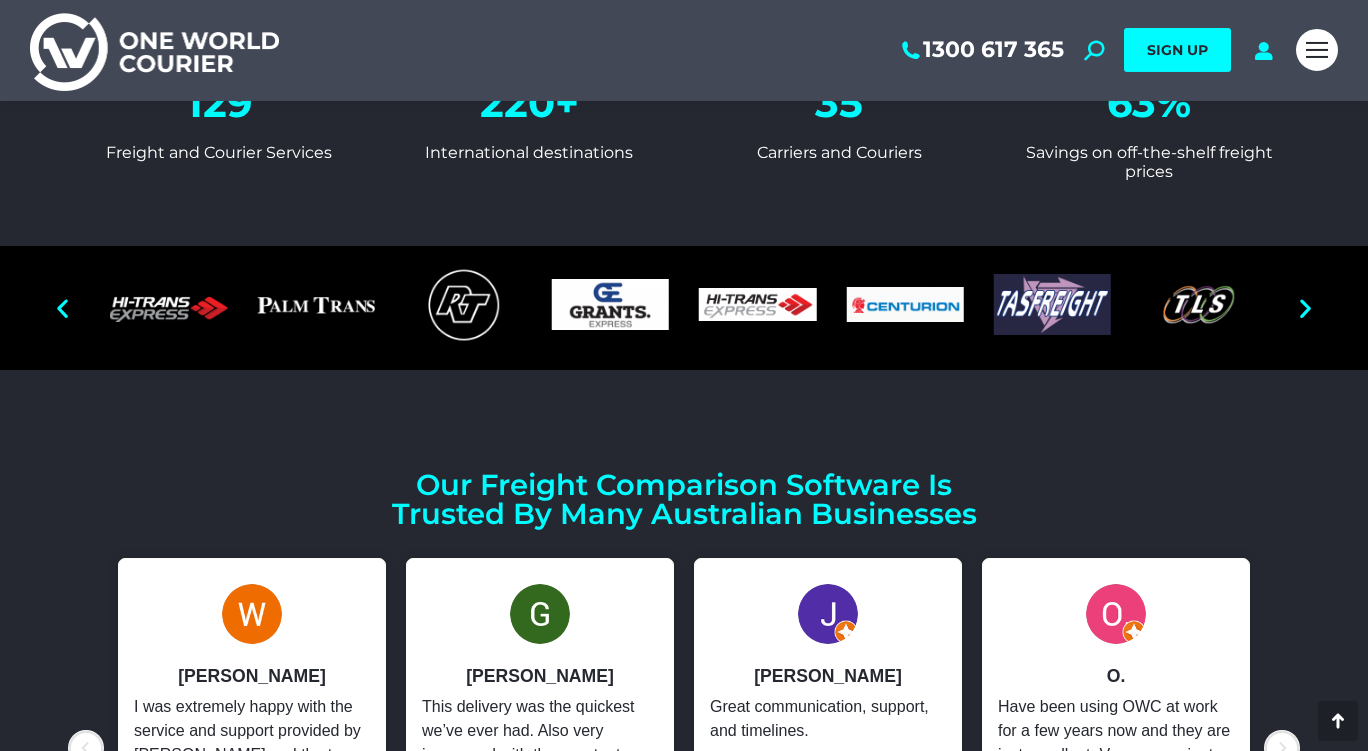 click at bounding box center (1305, 307) 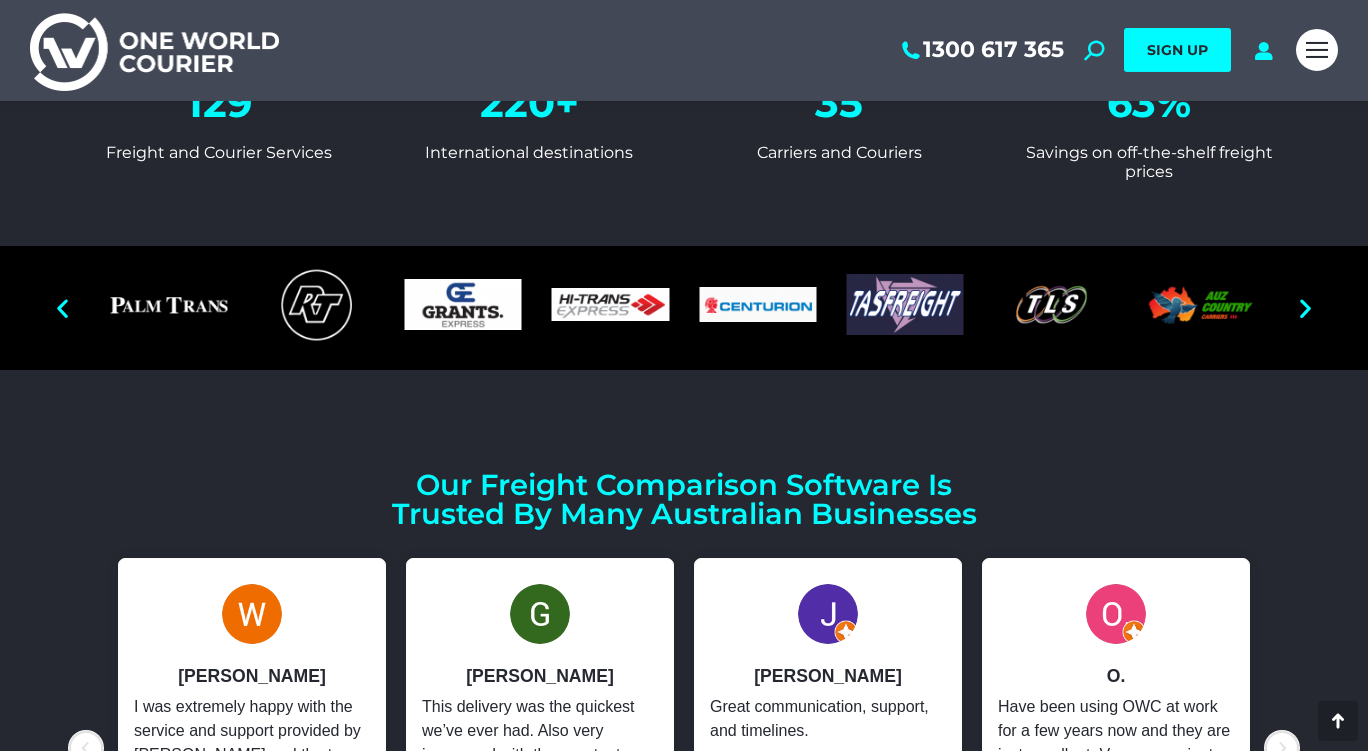 click at bounding box center [1305, 307] 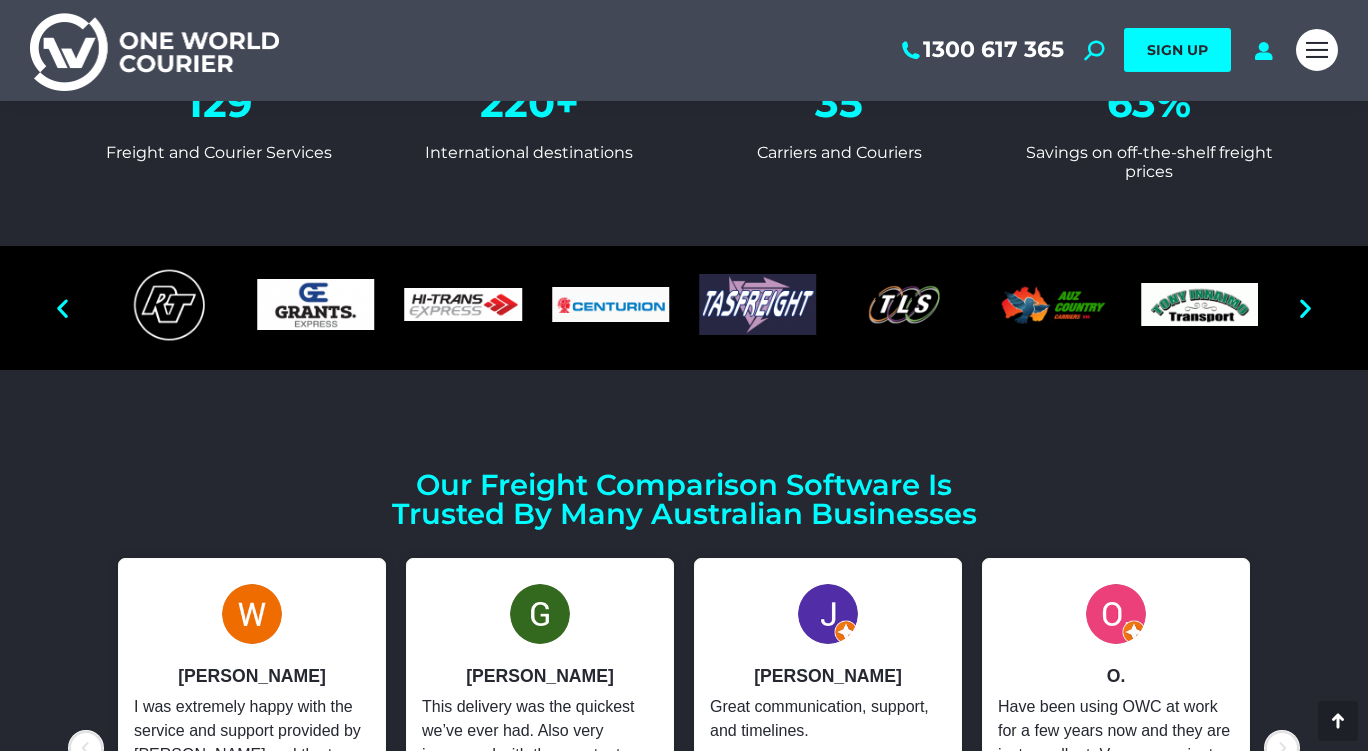 click at bounding box center (1305, 307) 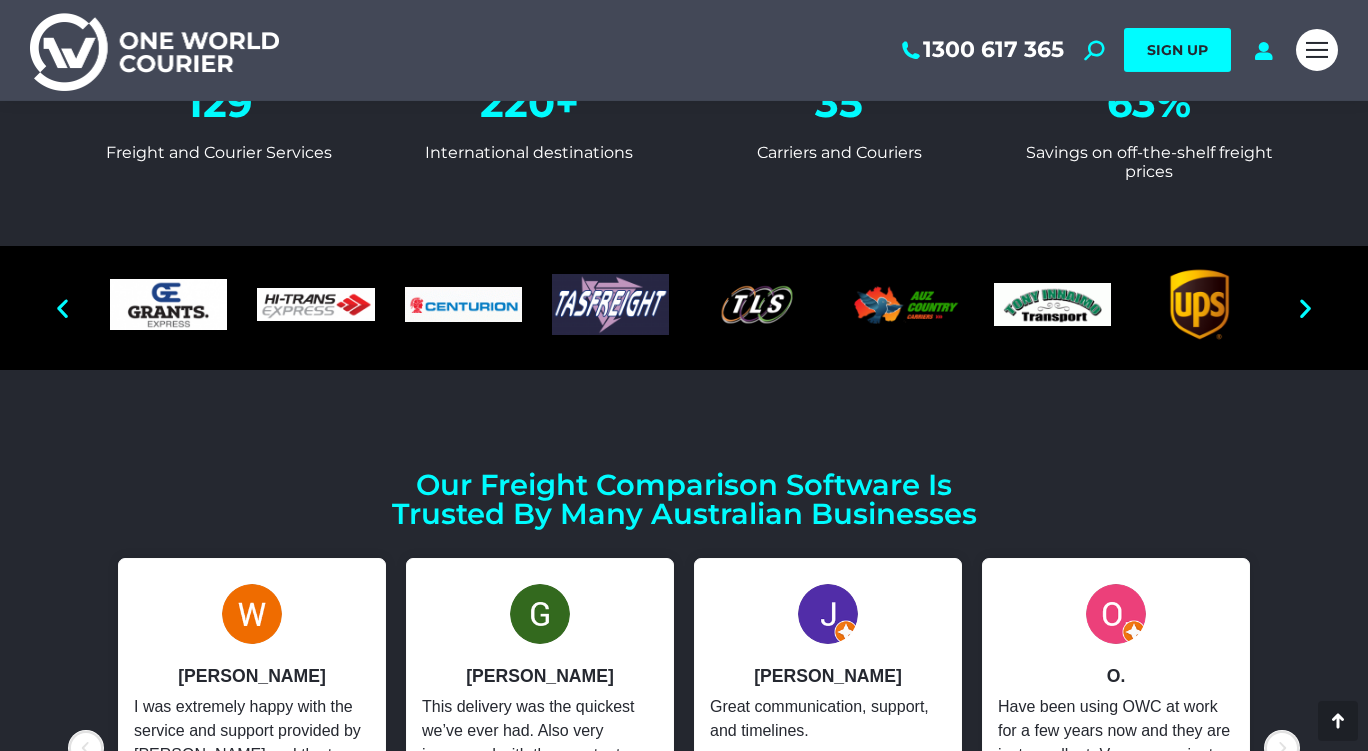 click at bounding box center [1305, 307] 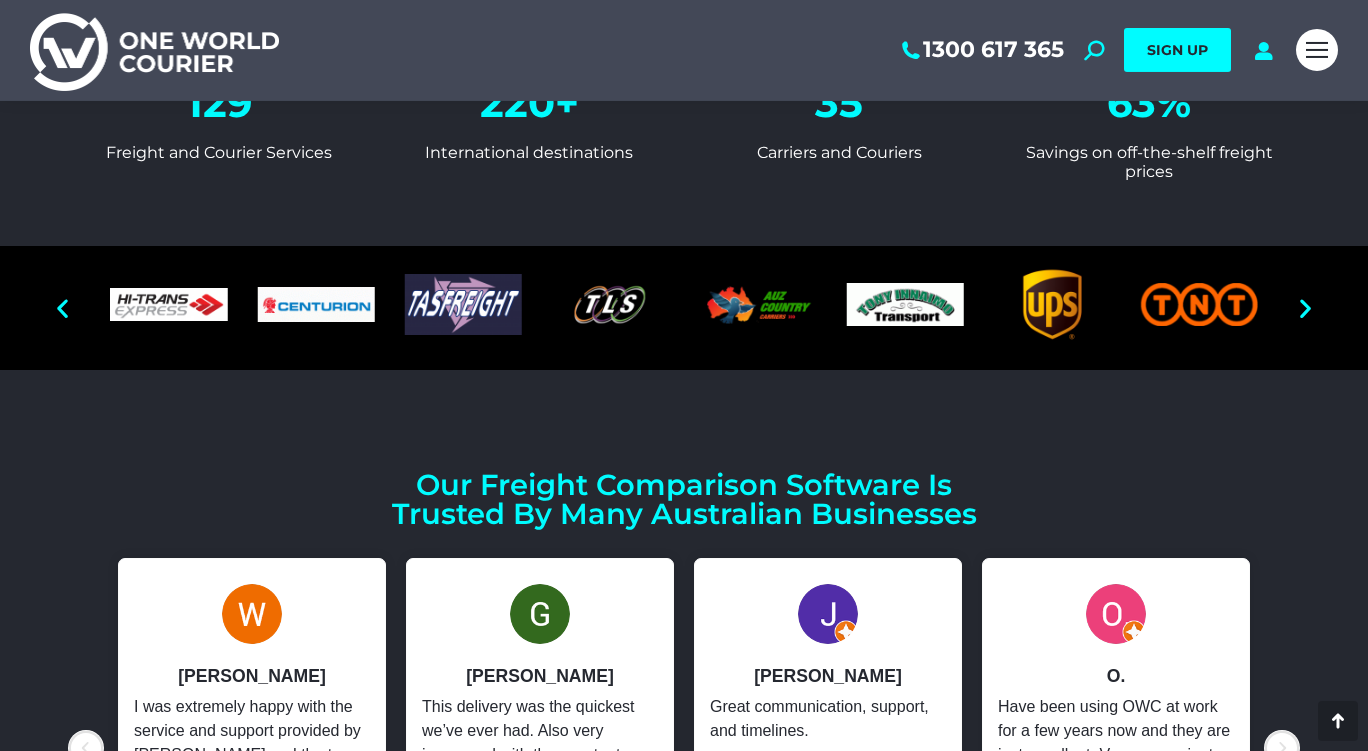 click at bounding box center [1305, 307] 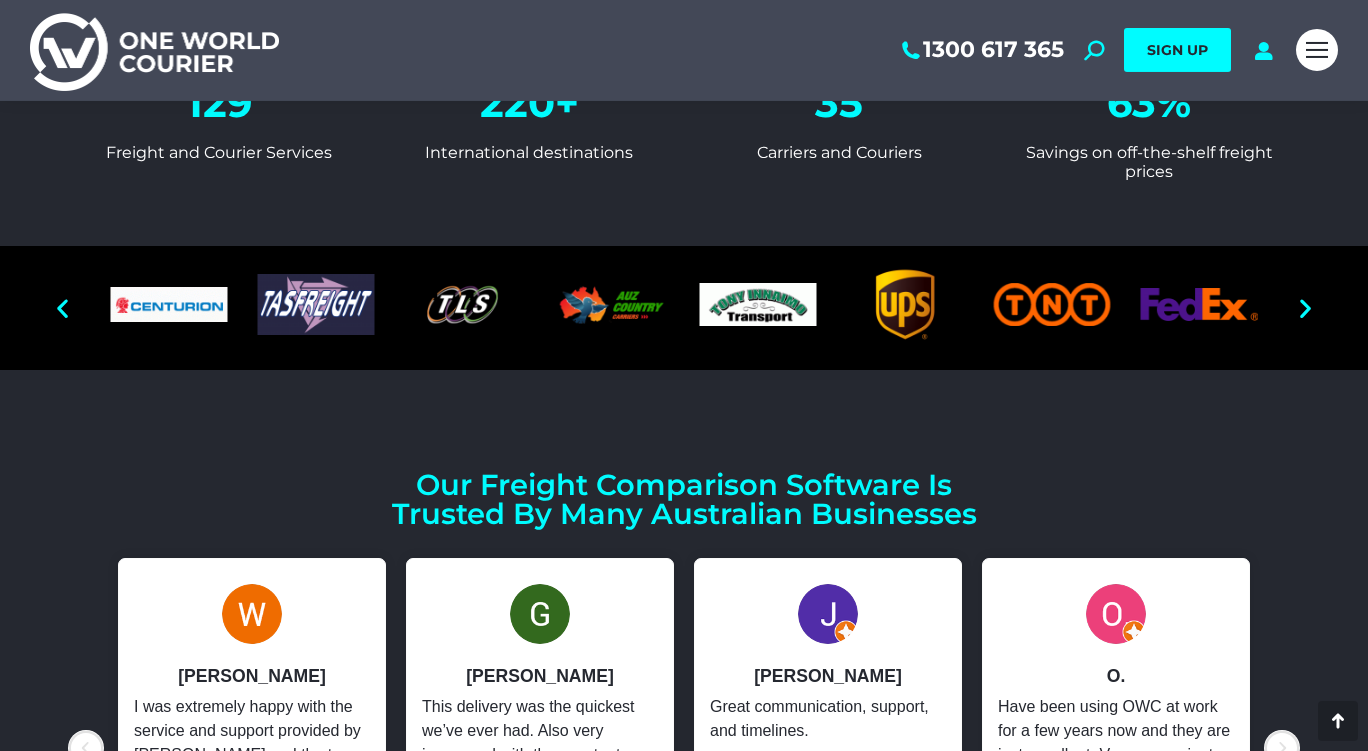 click at bounding box center [1305, 307] 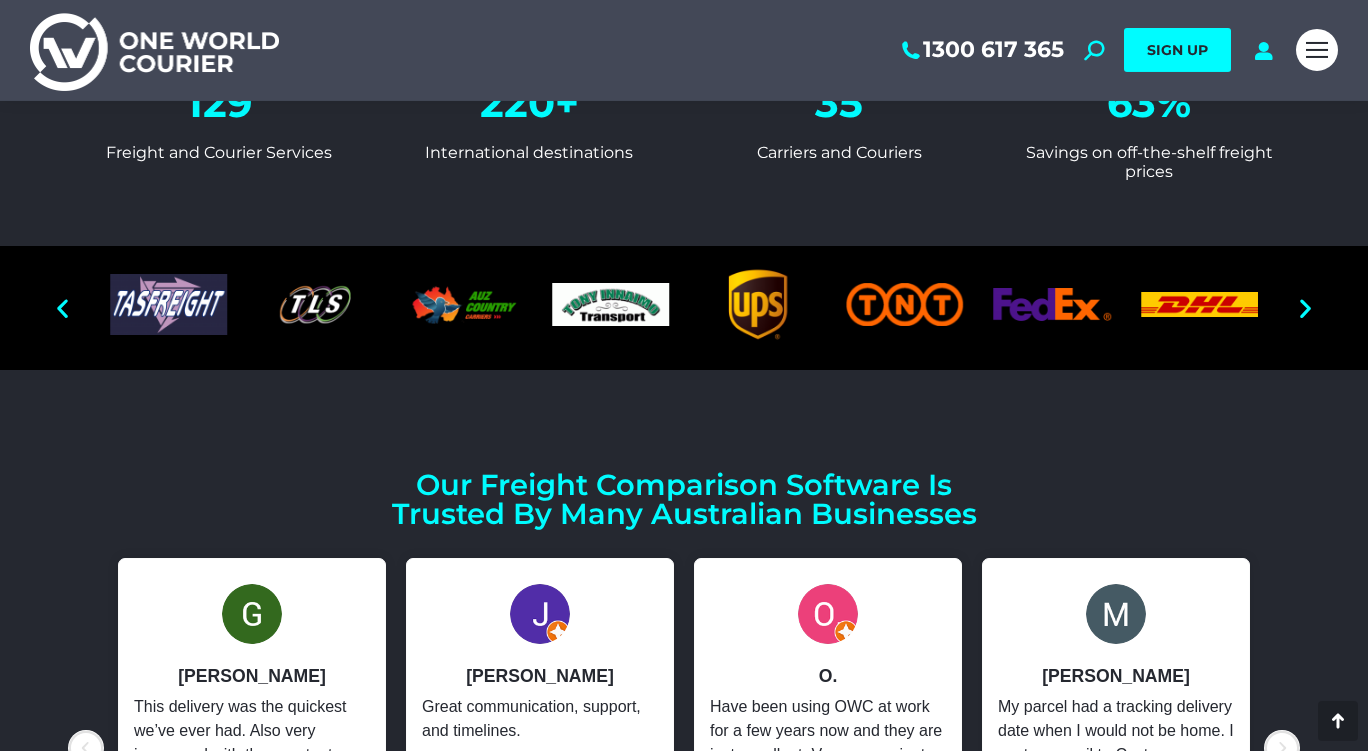 click at bounding box center (1305, 307) 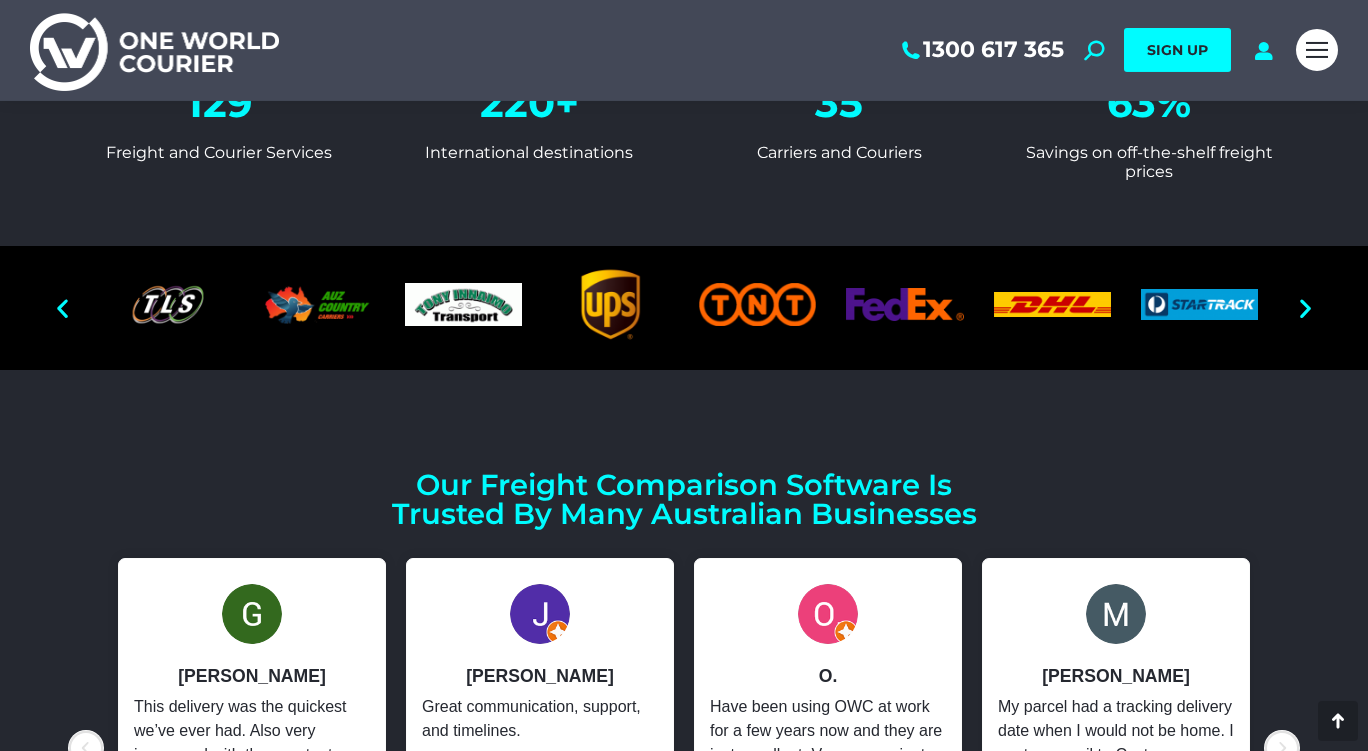 click at bounding box center [1305, 307] 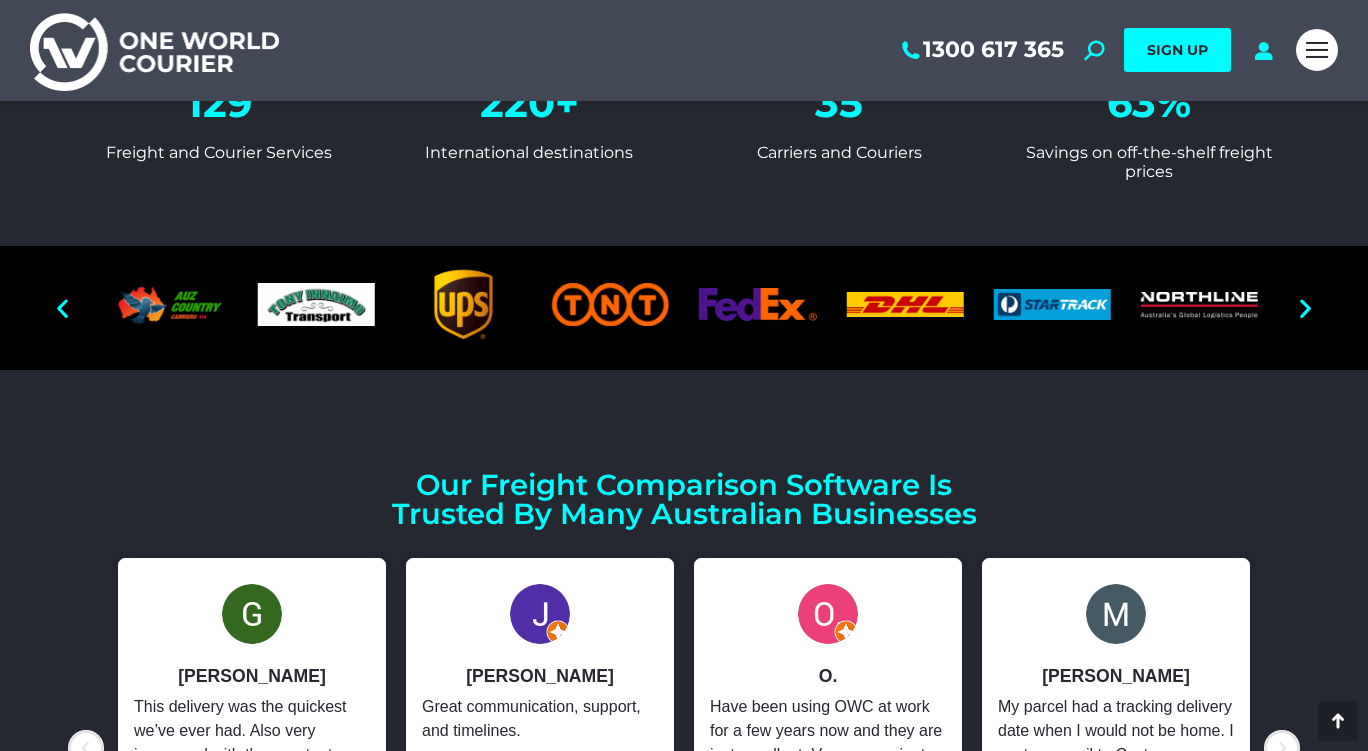 click at bounding box center [1305, 307] 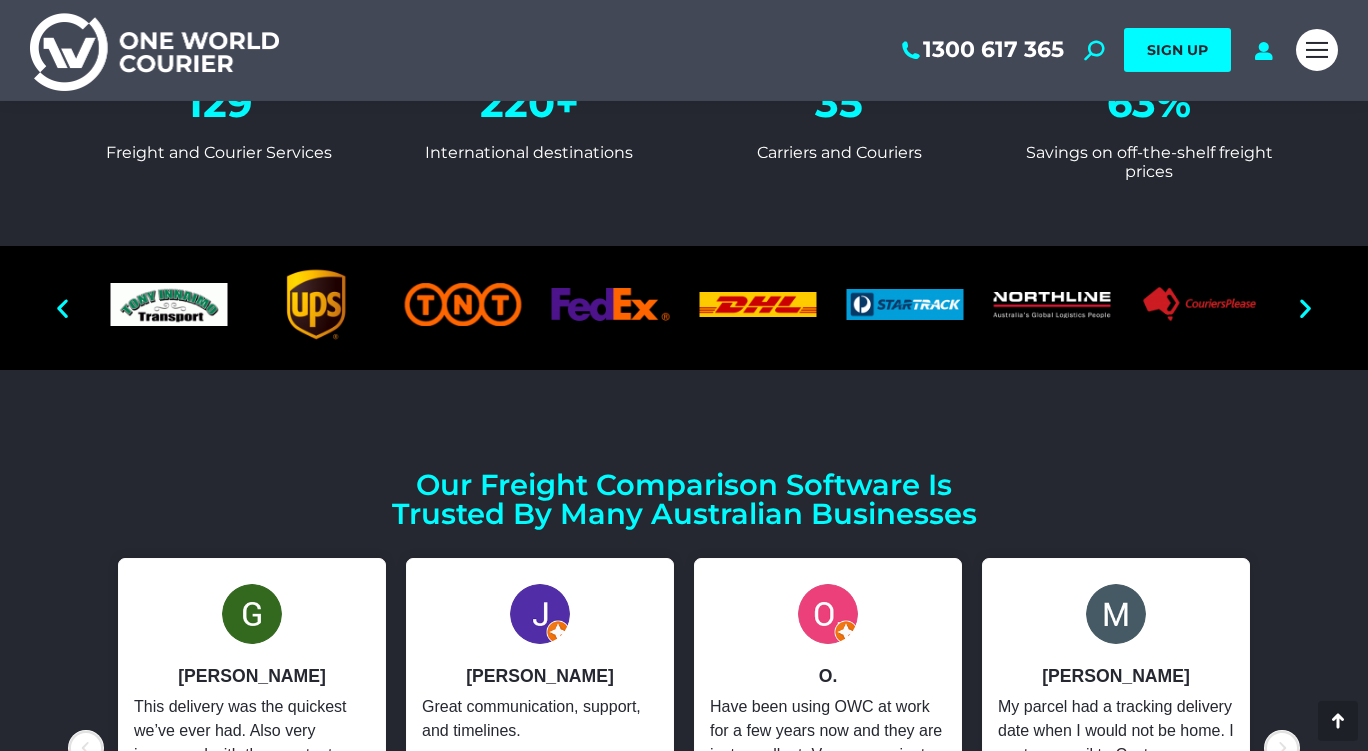 click at bounding box center [1305, 307] 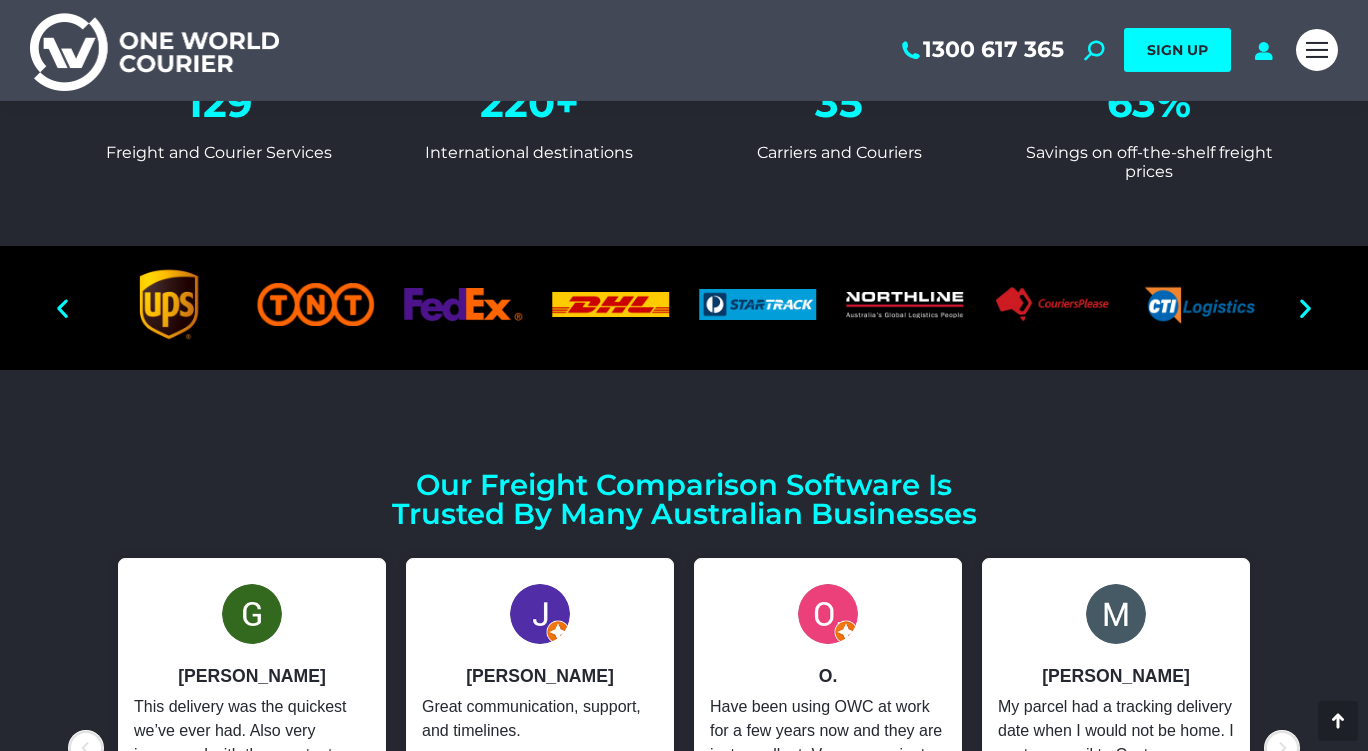 click at bounding box center (1305, 307) 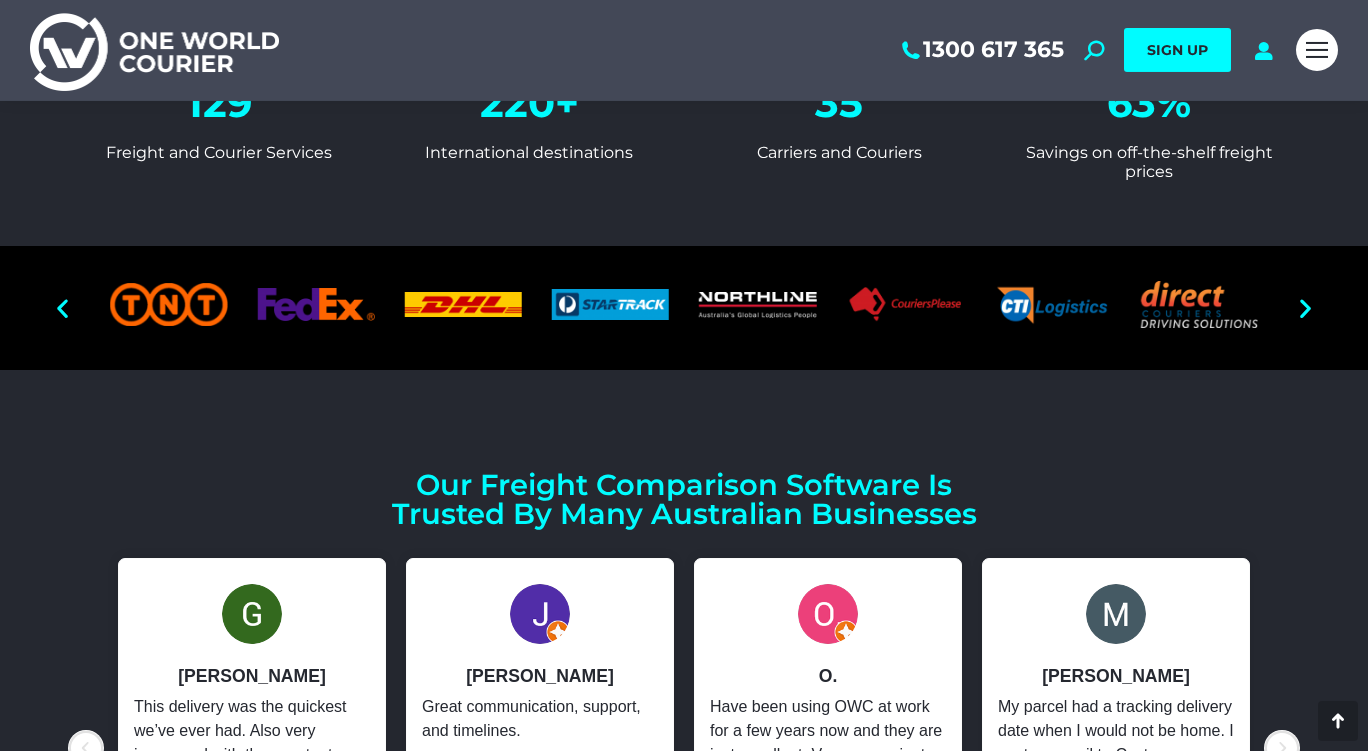 click at bounding box center (1305, 307) 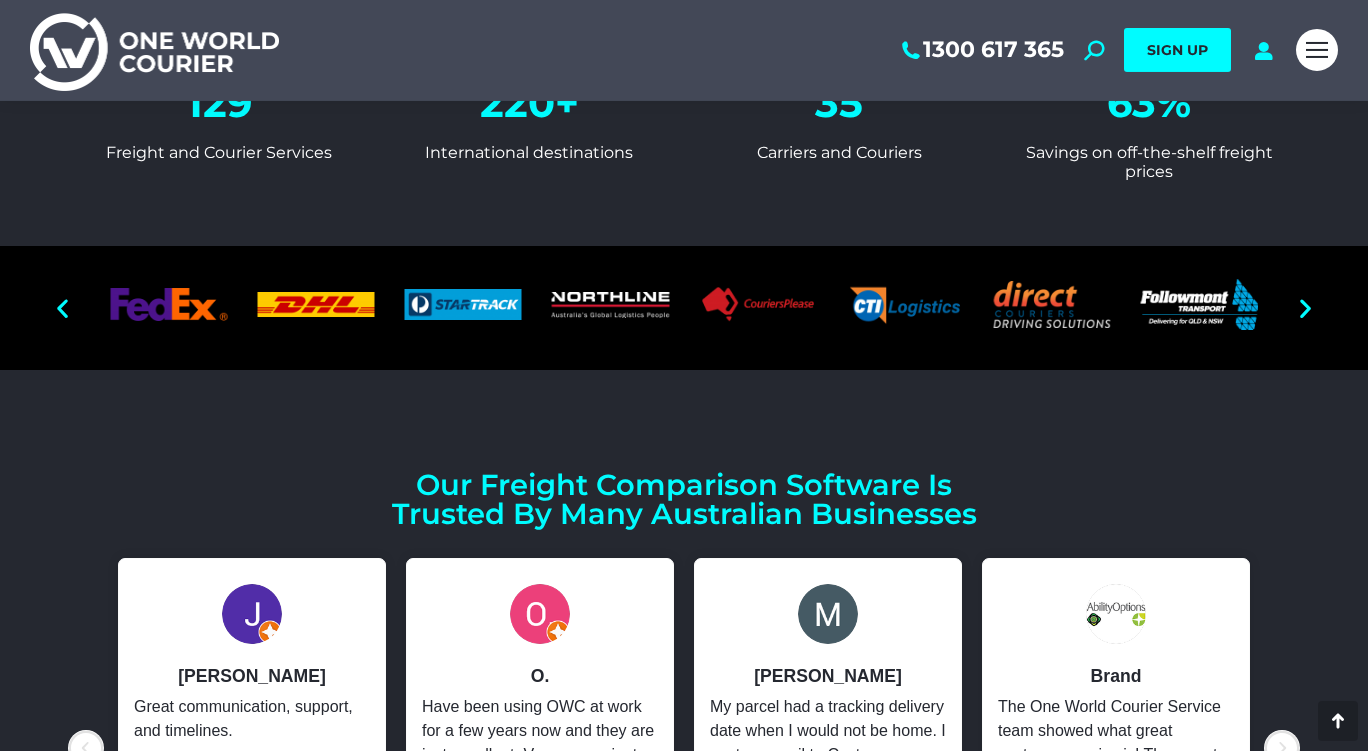 click at bounding box center [1305, 307] 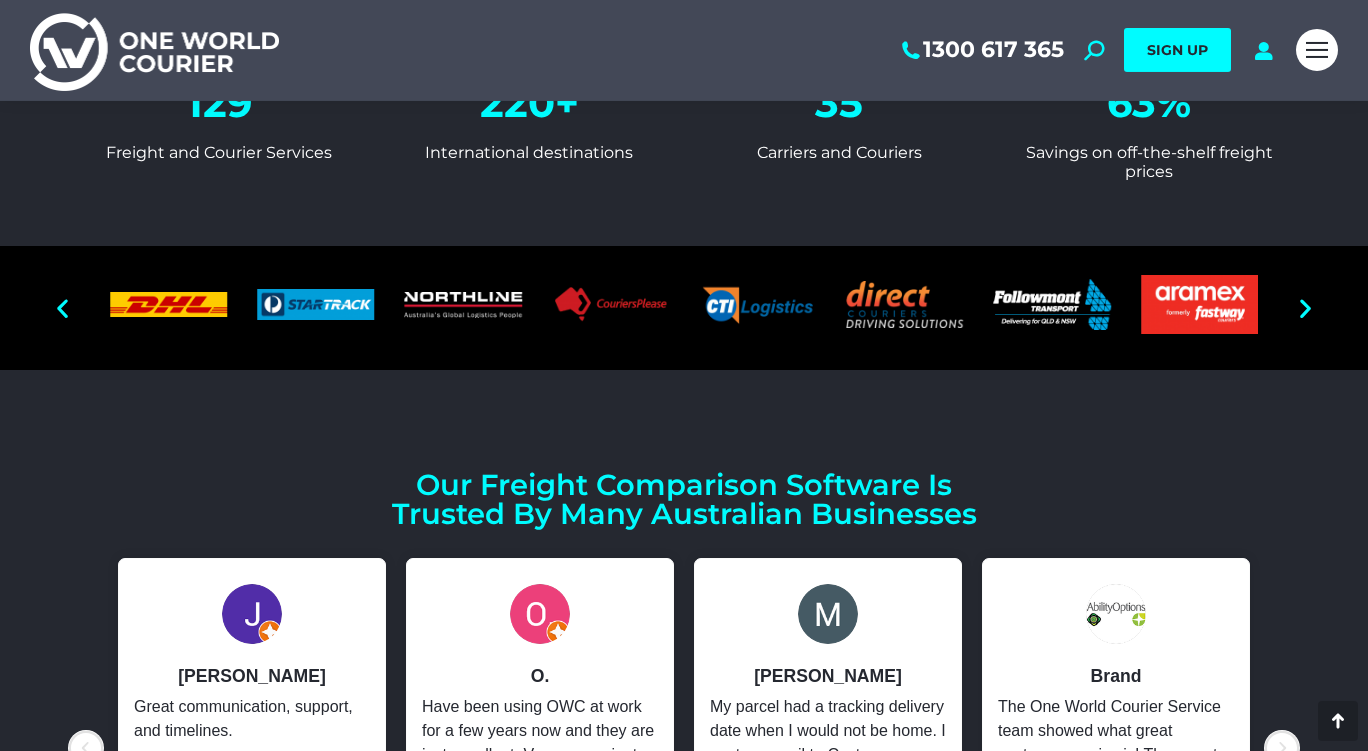 click at bounding box center (1305, 307) 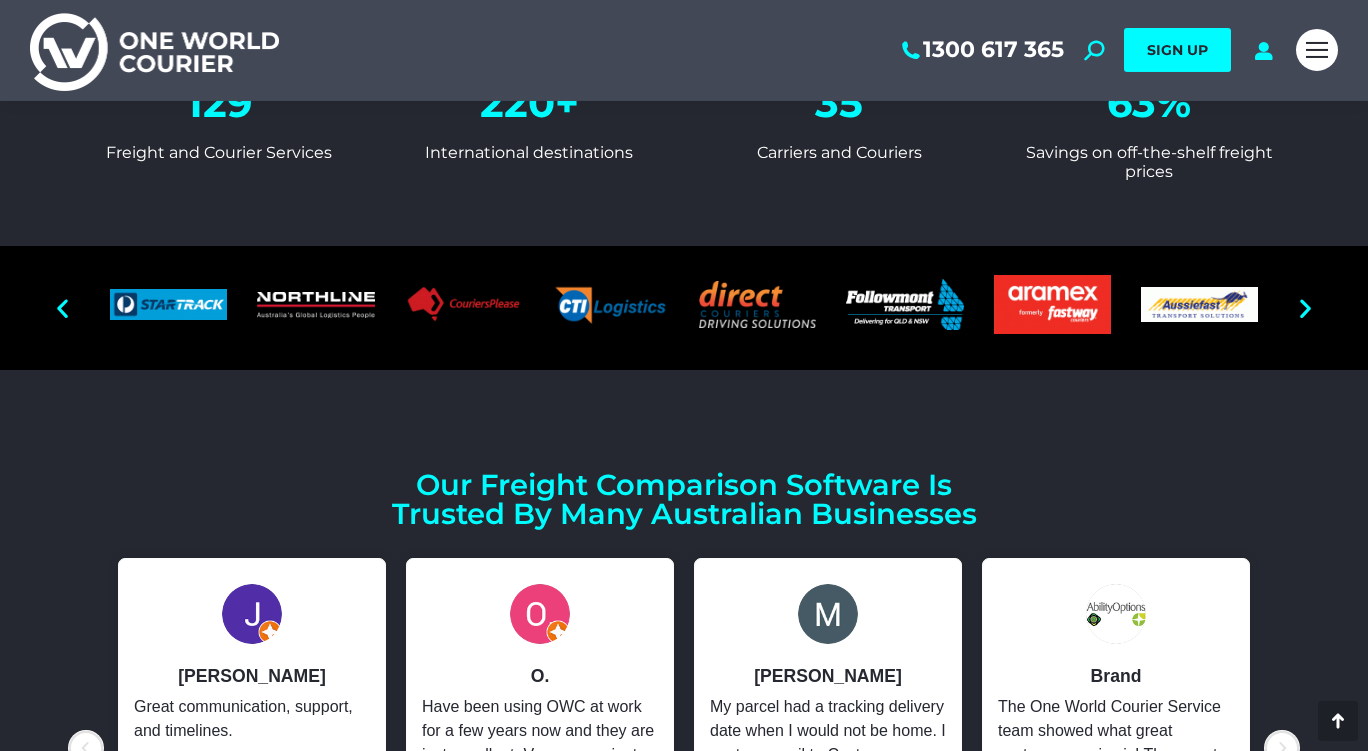 click at bounding box center (1305, 307) 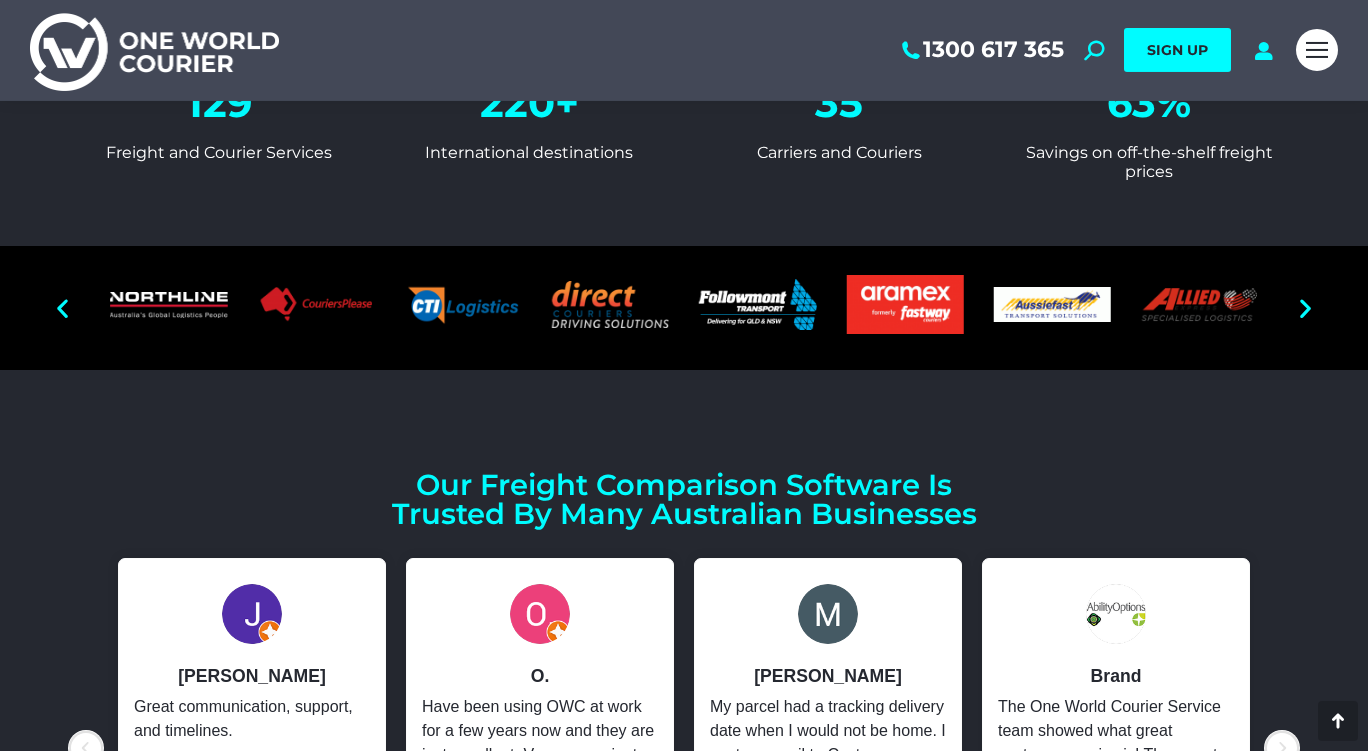 click at bounding box center [1305, 307] 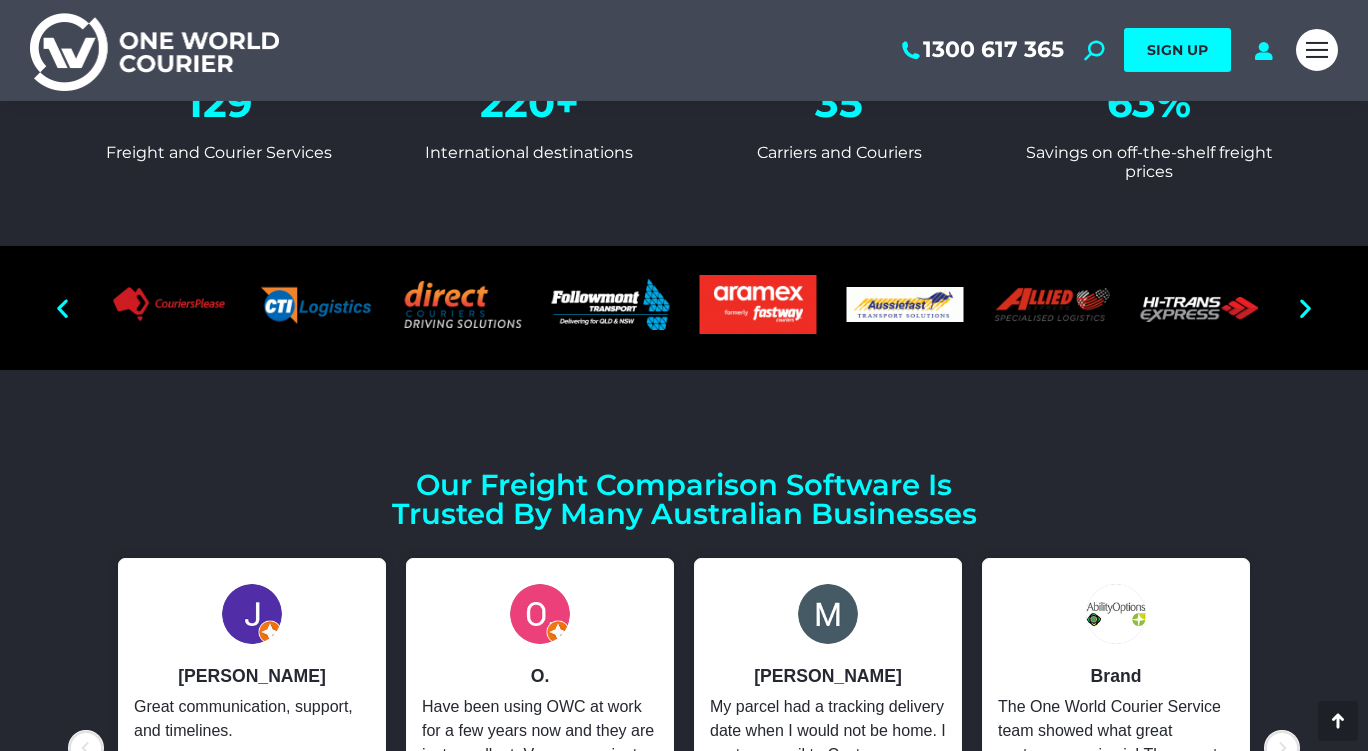 click at bounding box center [1305, 307] 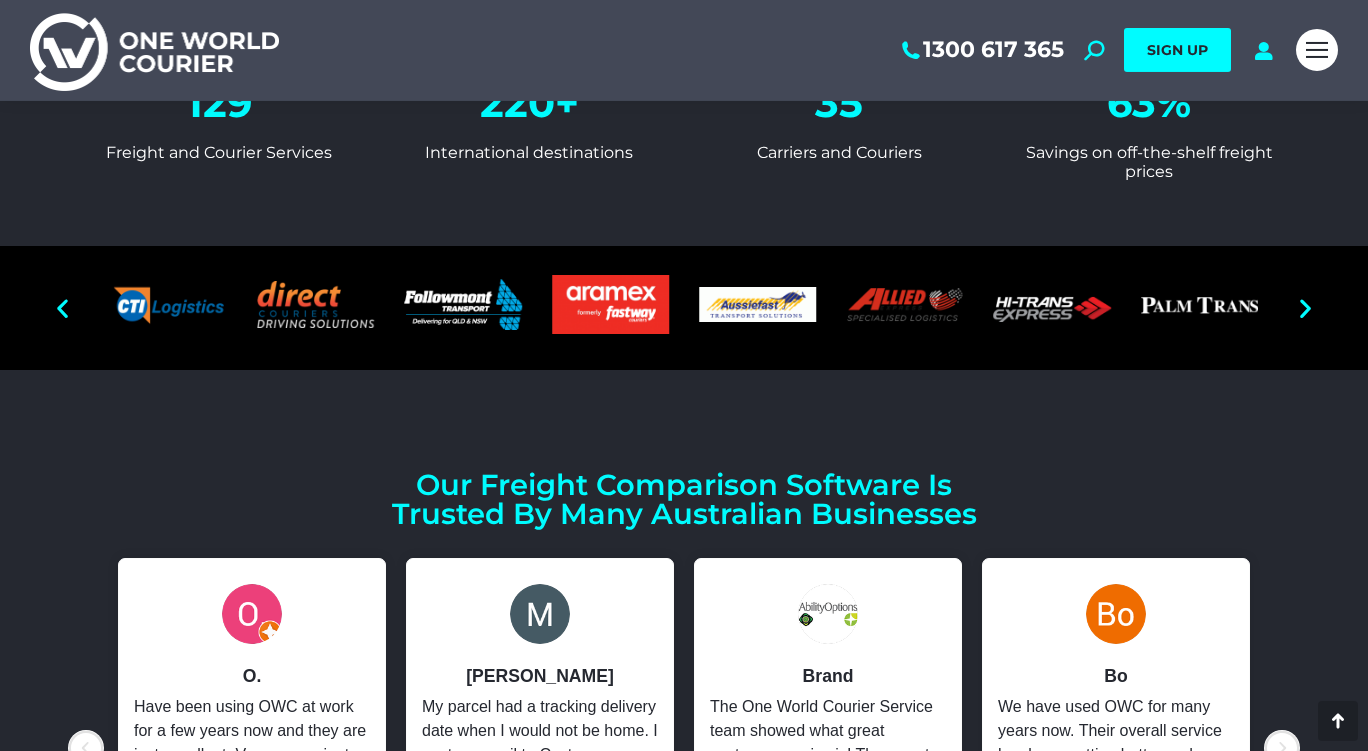 click at bounding box center (1052, 304) 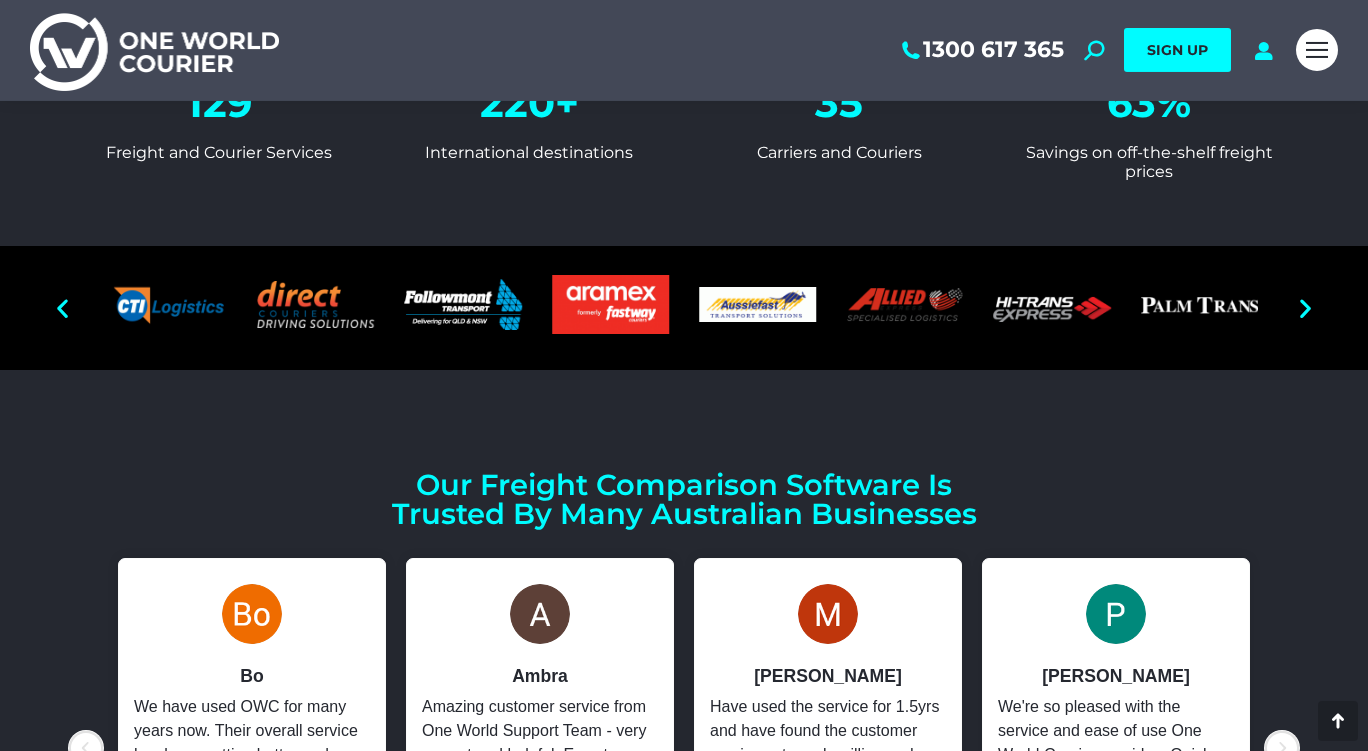 click at bounding box center [1305, 307] 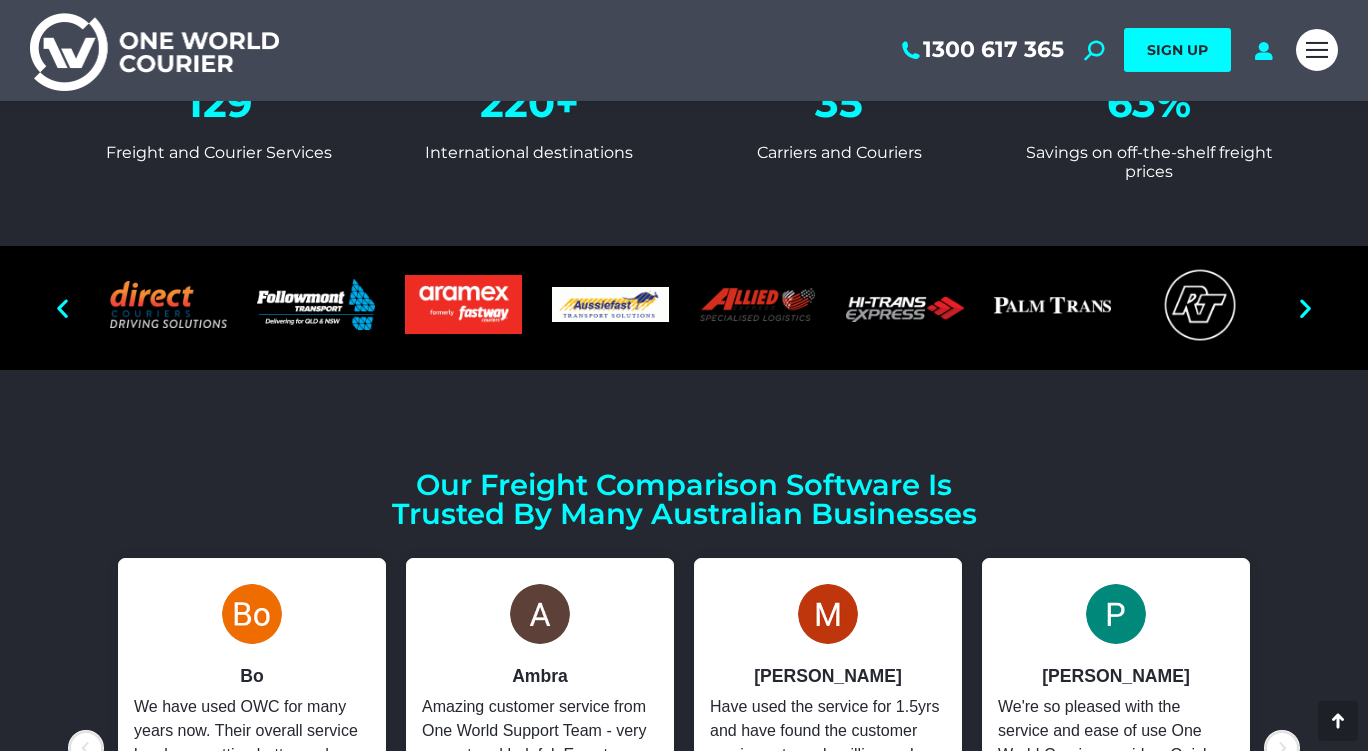 click at bounding box center (1305, 307) 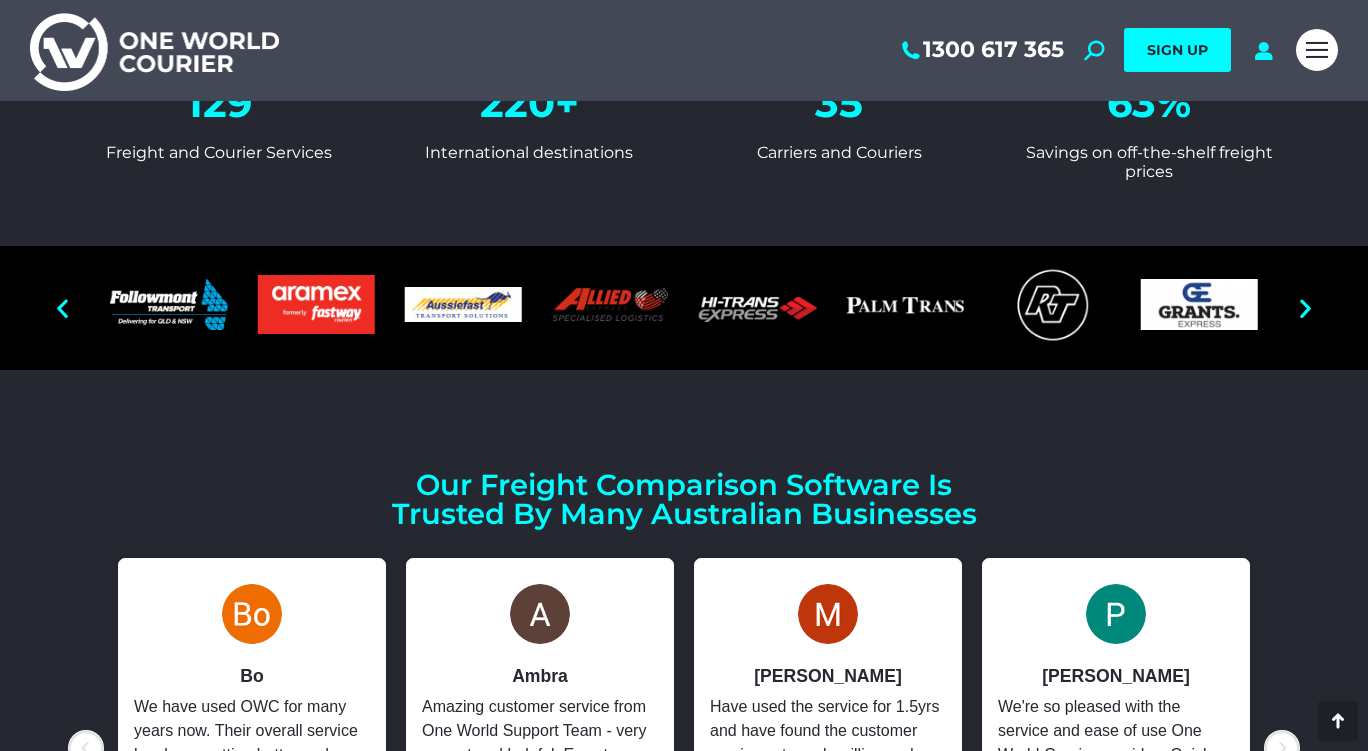 click at bounding box center (1305, 307) 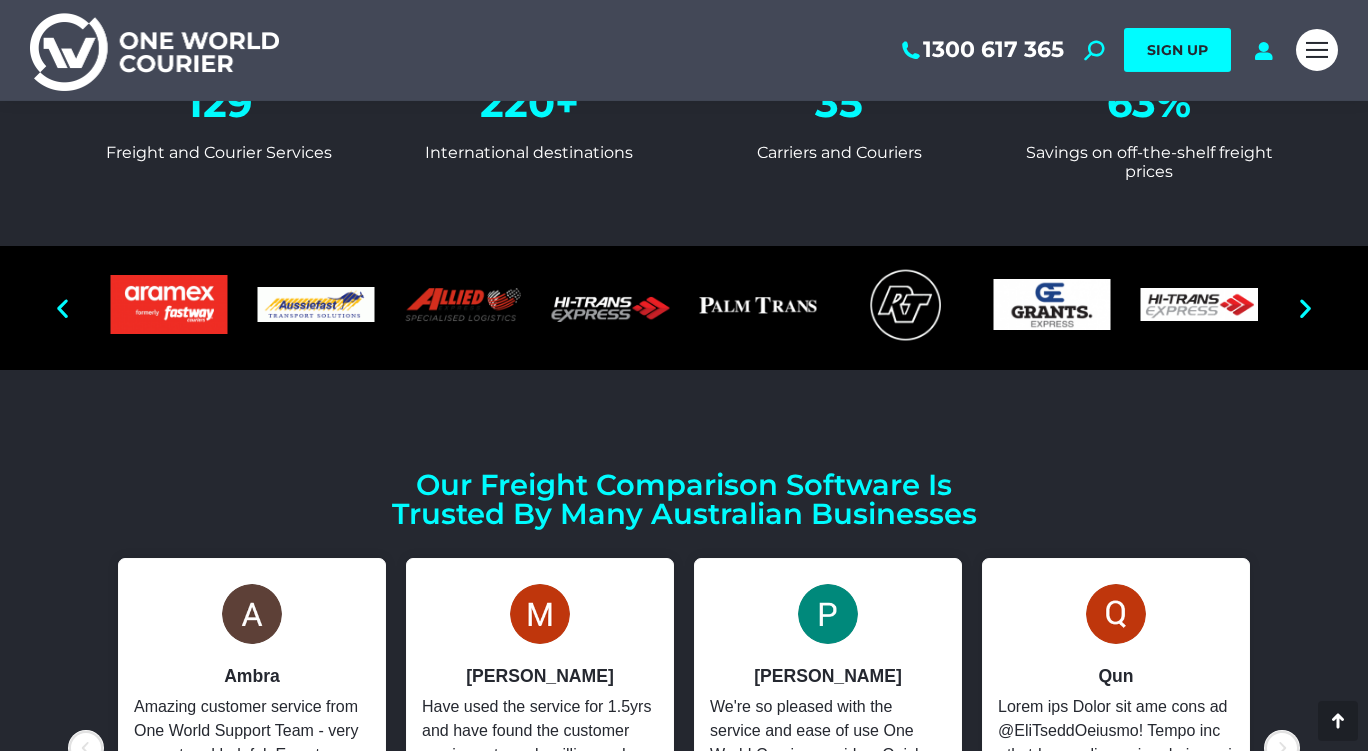 click at bounding box center (1305, 307) 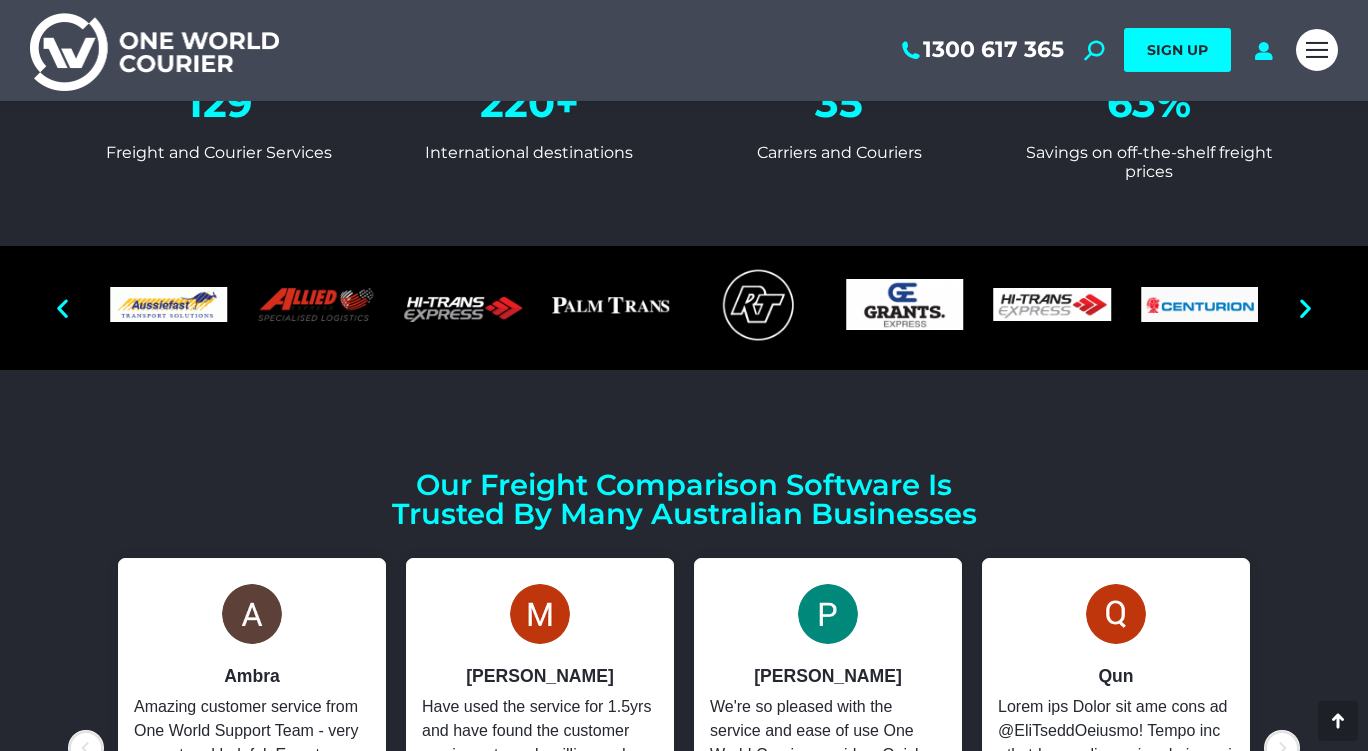 click at bounding box center (1305, 307) 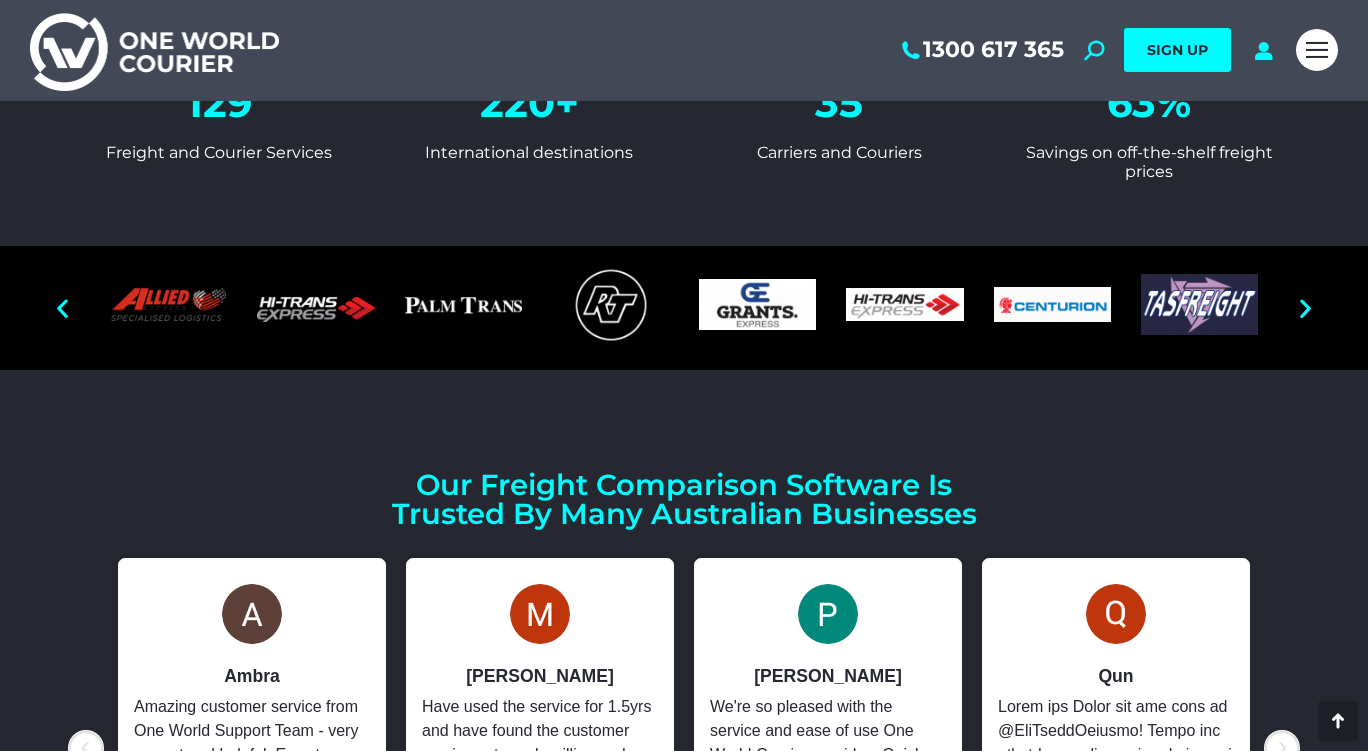 click at bounding box center (1305, 307) 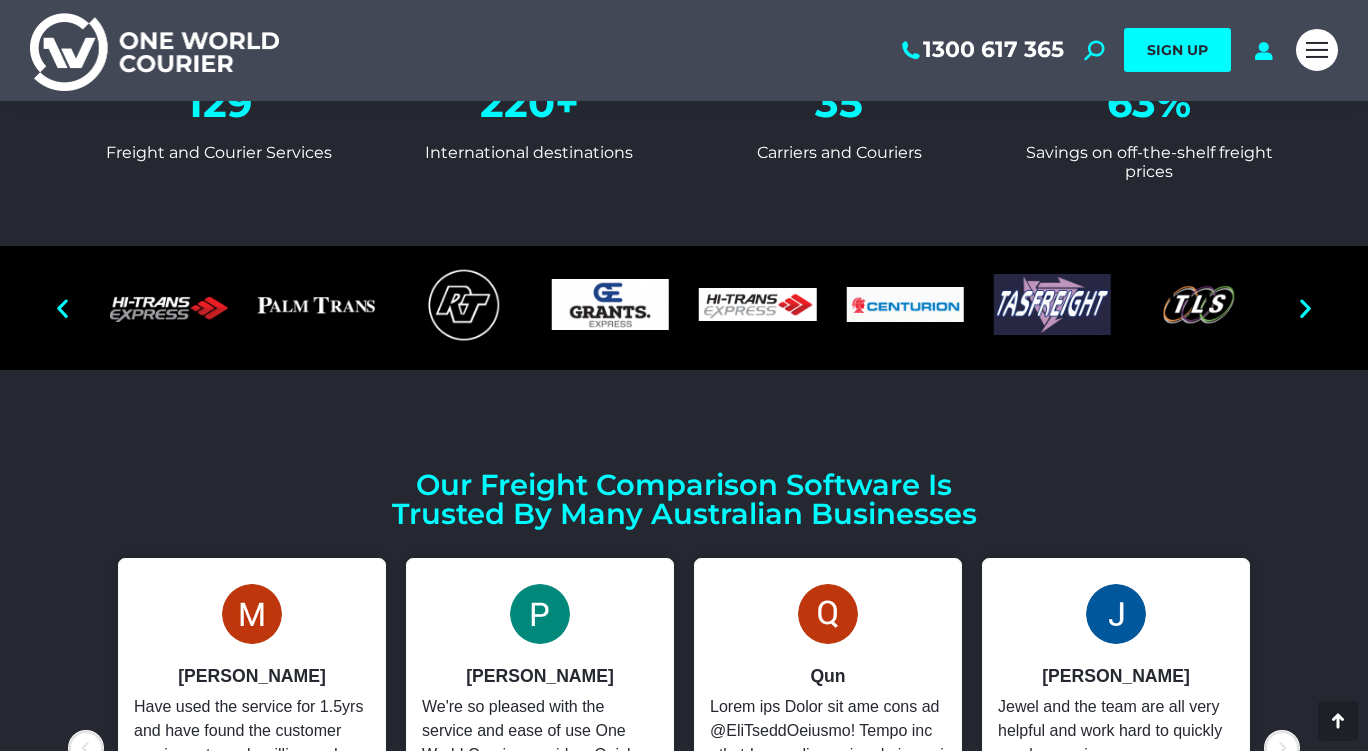 click at bounding box center [1305, 307] 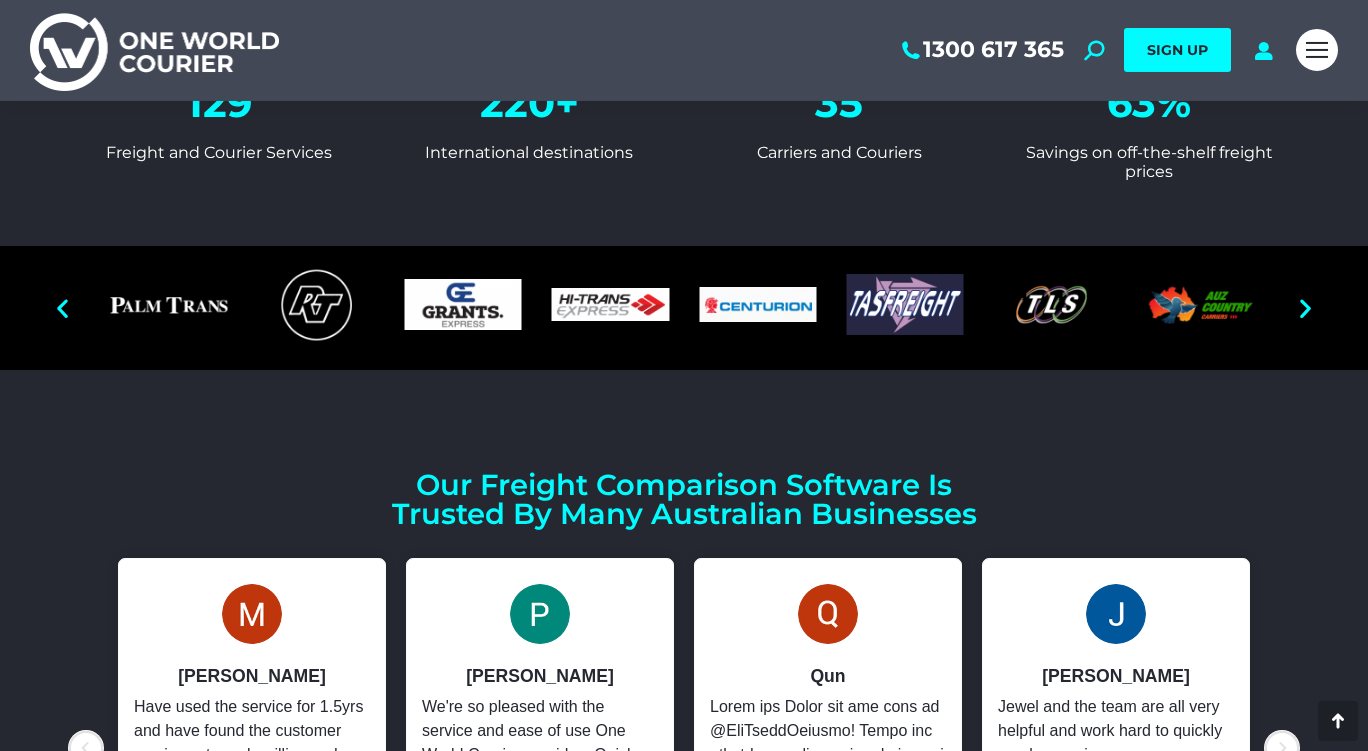 click at bounding box center [1305, 307] 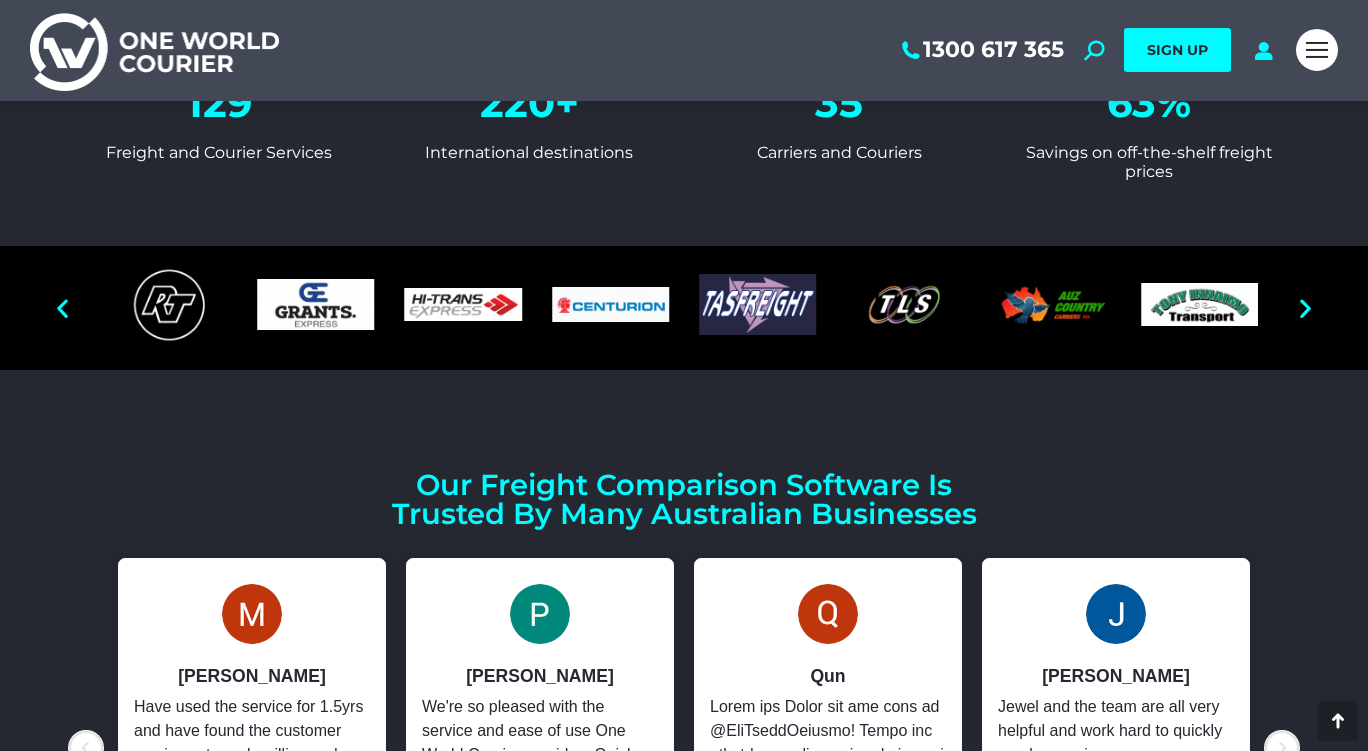 click at bounding box center (1305, 307) 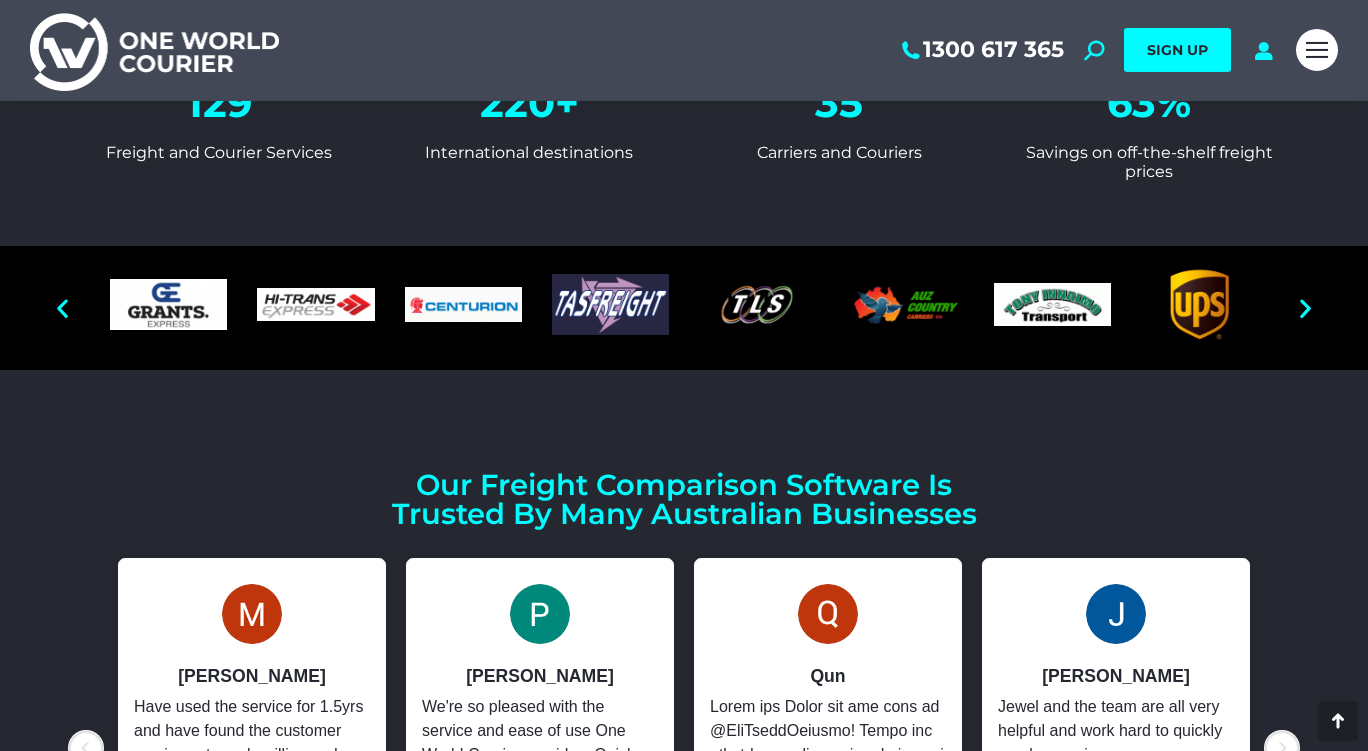 click at bounding box center (1305, 307) 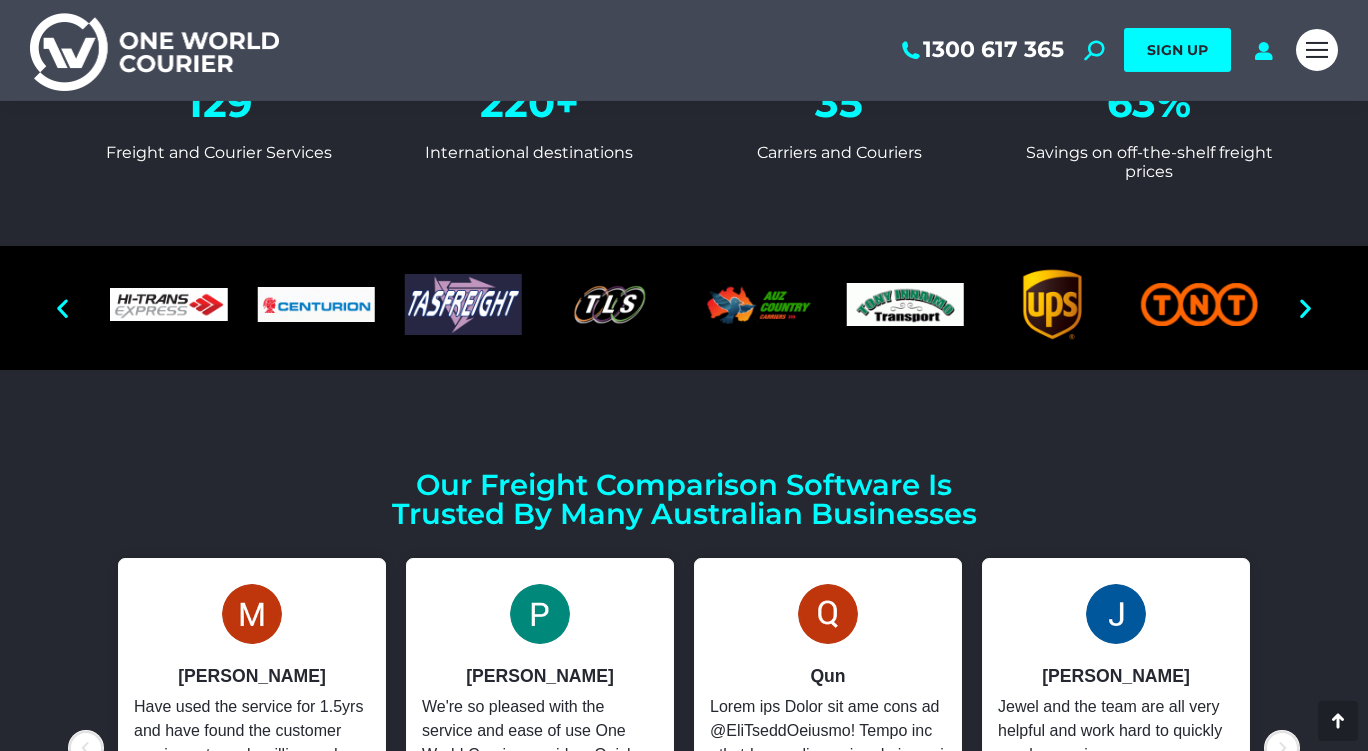 click at bounding box center [1305, 307] 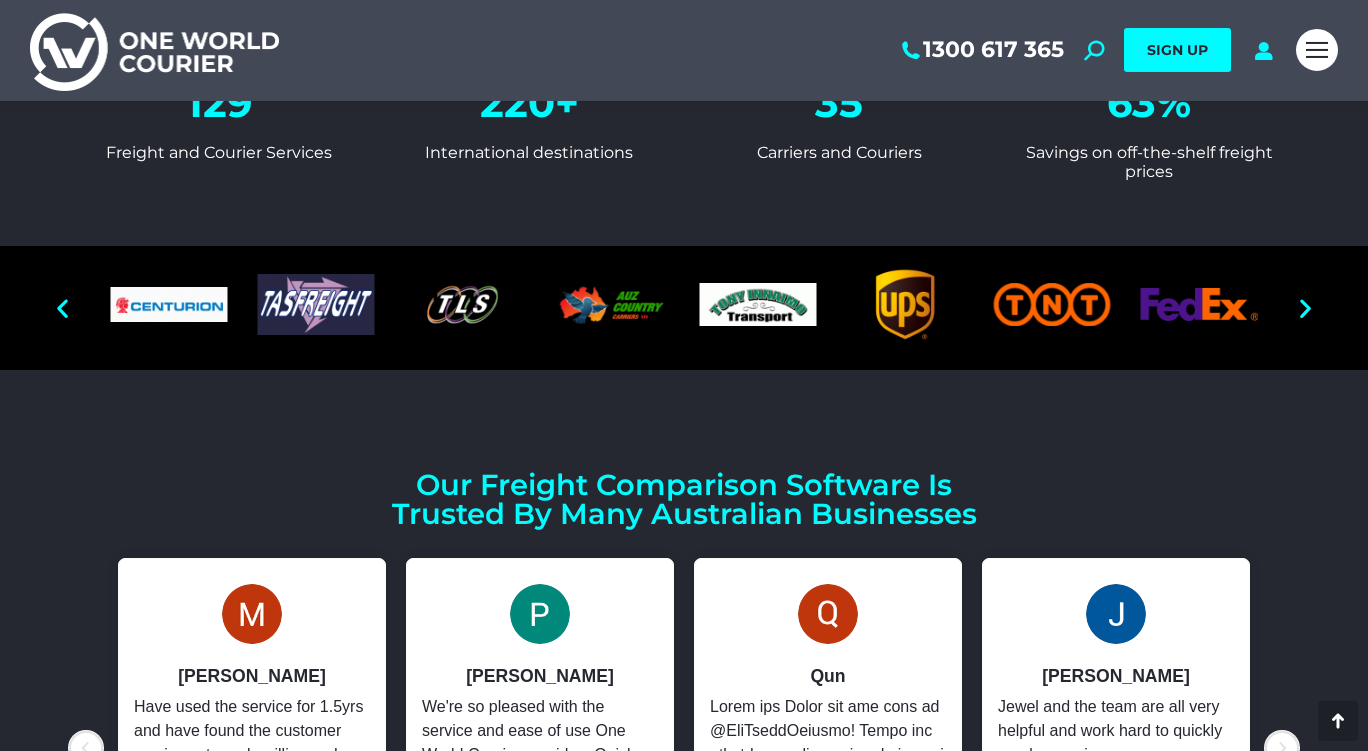 click at bounding box center (1305, 307) 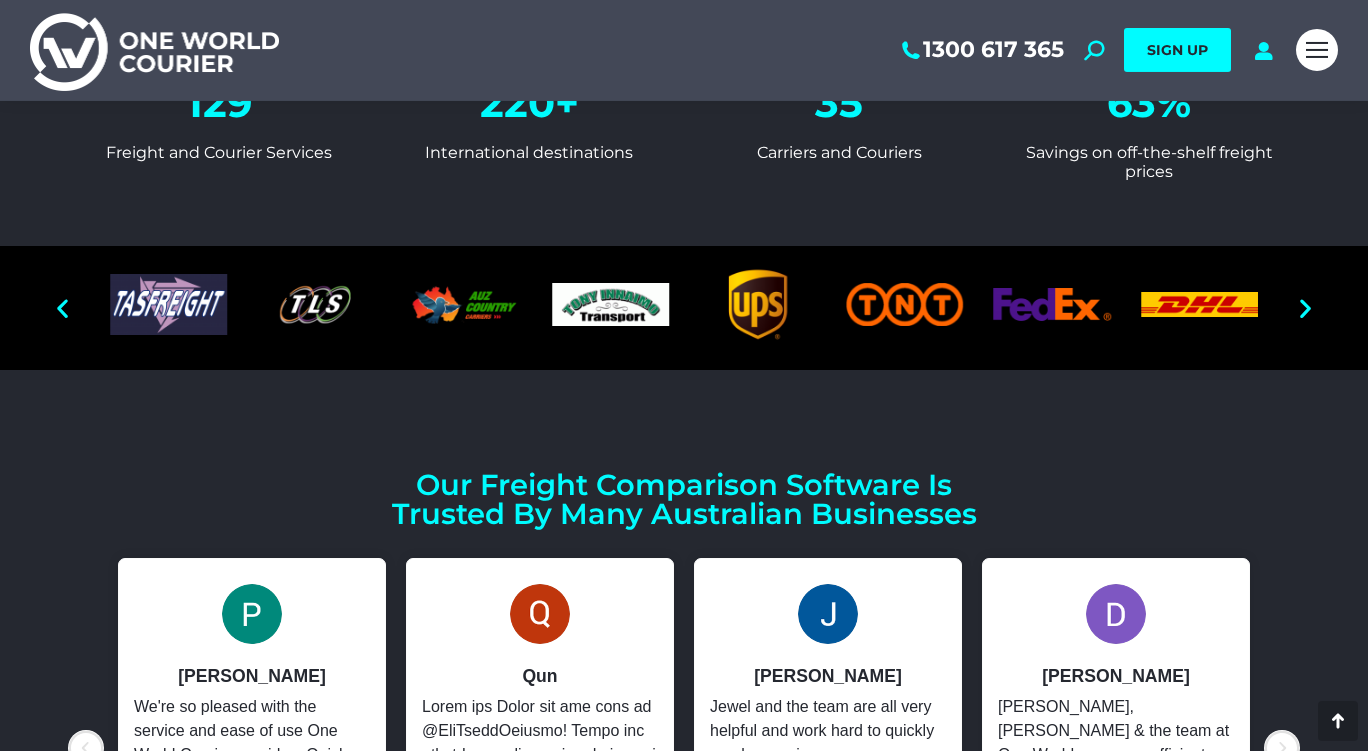 click at bounding box center [1305, 307] 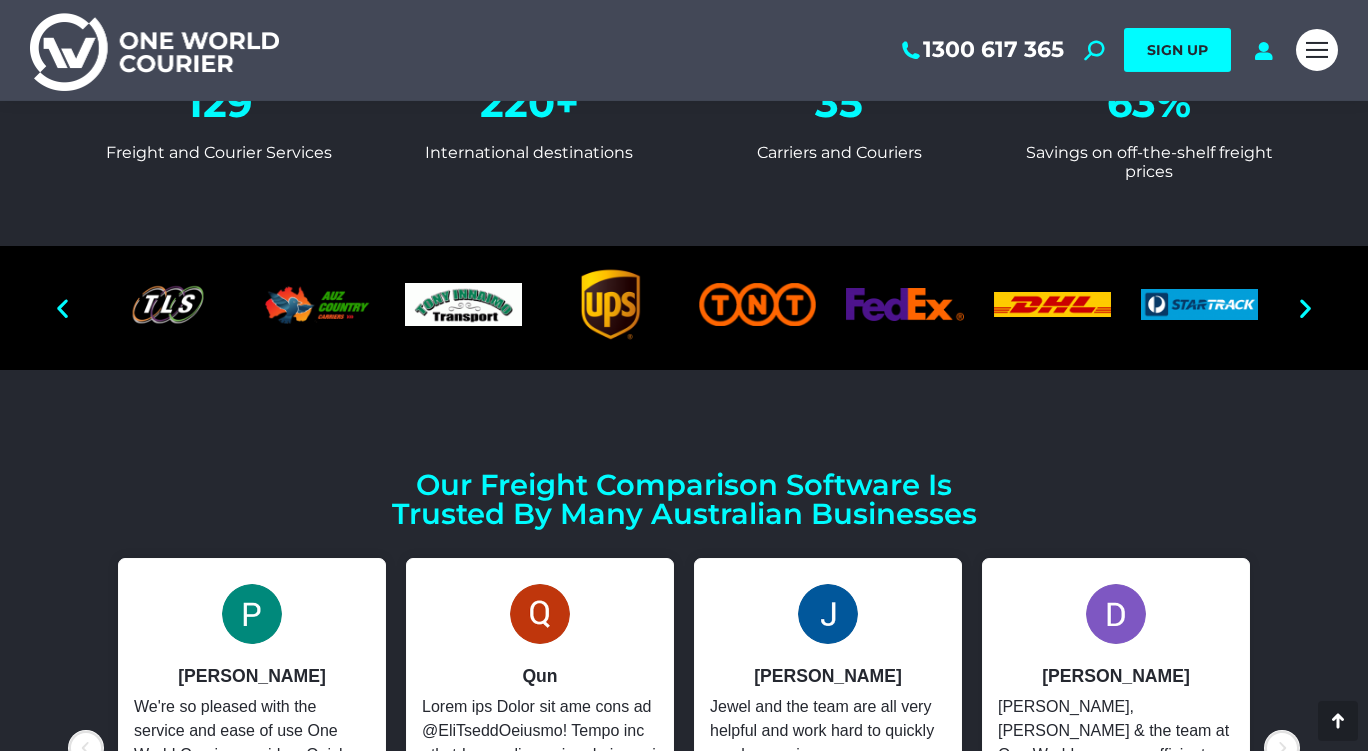 click at bounding box center (1305, 307) 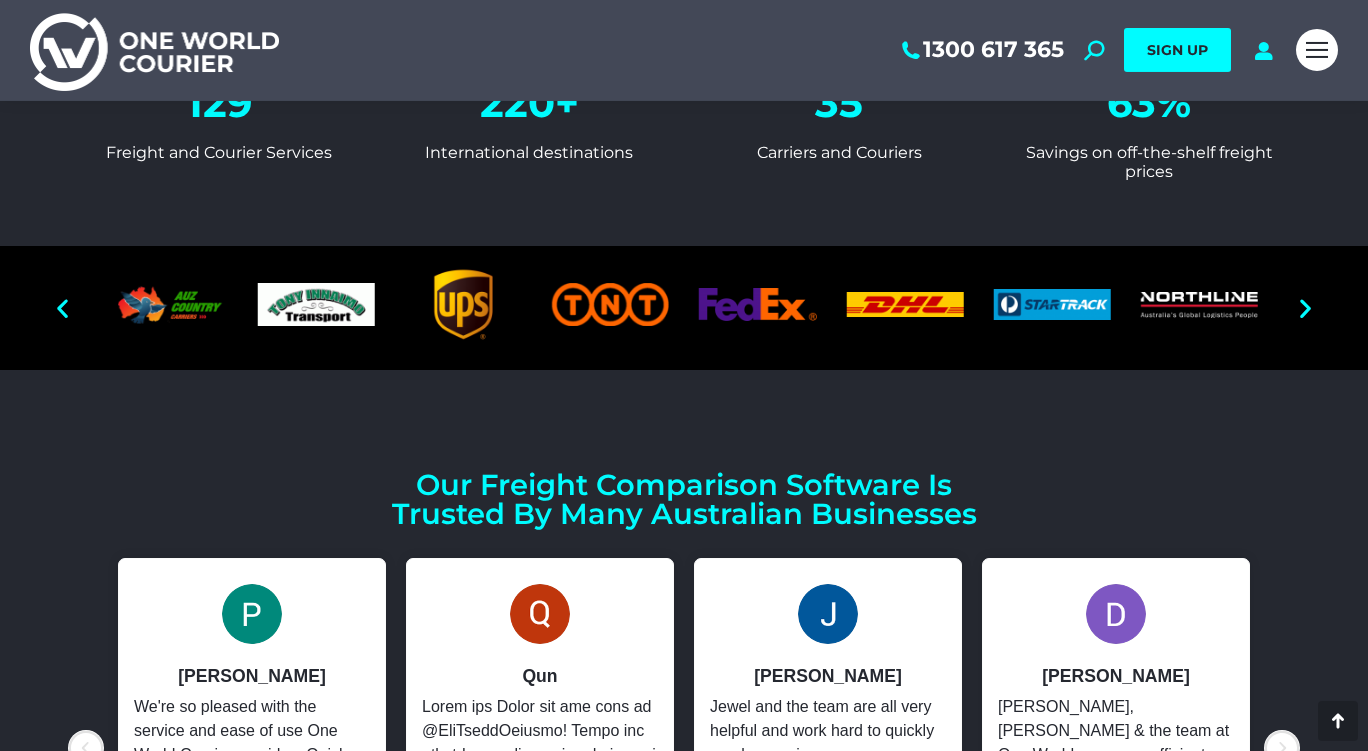 click at bounding box center [1305, 307] 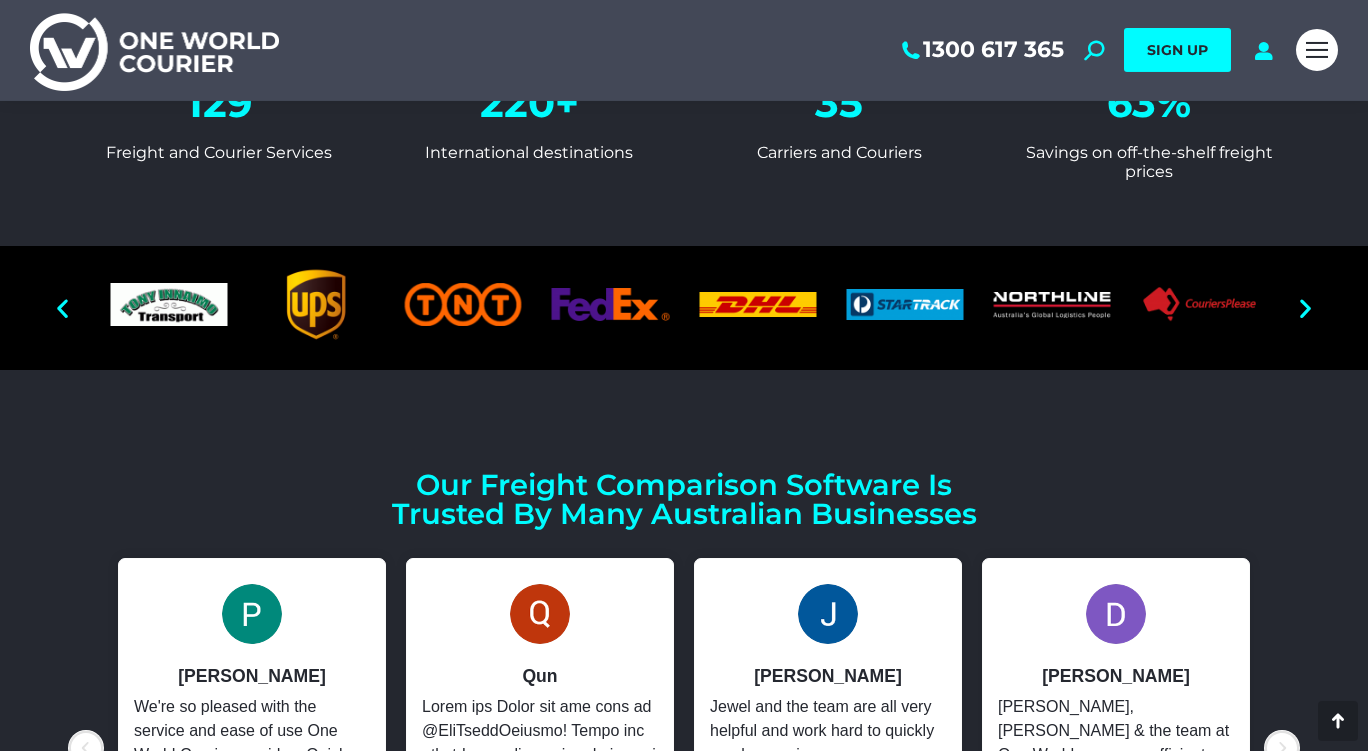 click at bounding box center [1305, 307] 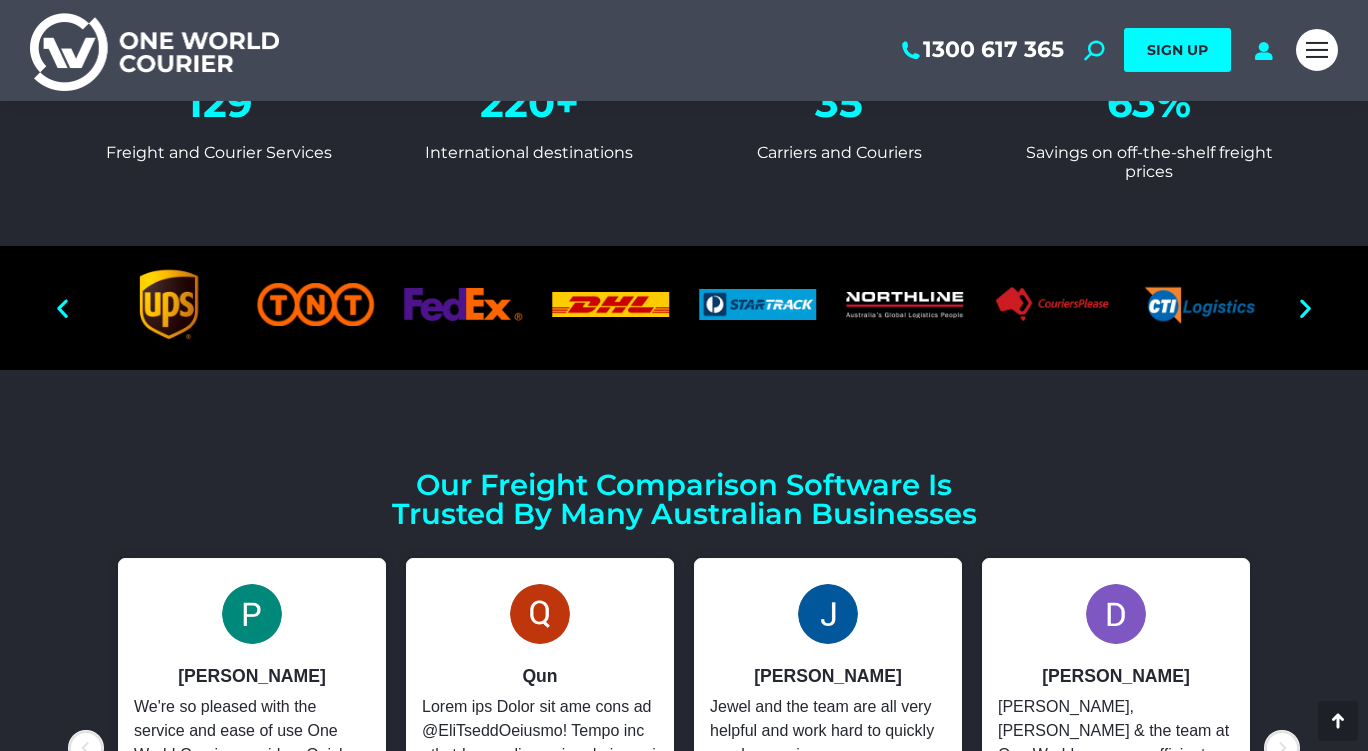 click at bounding box center [1305, 307] 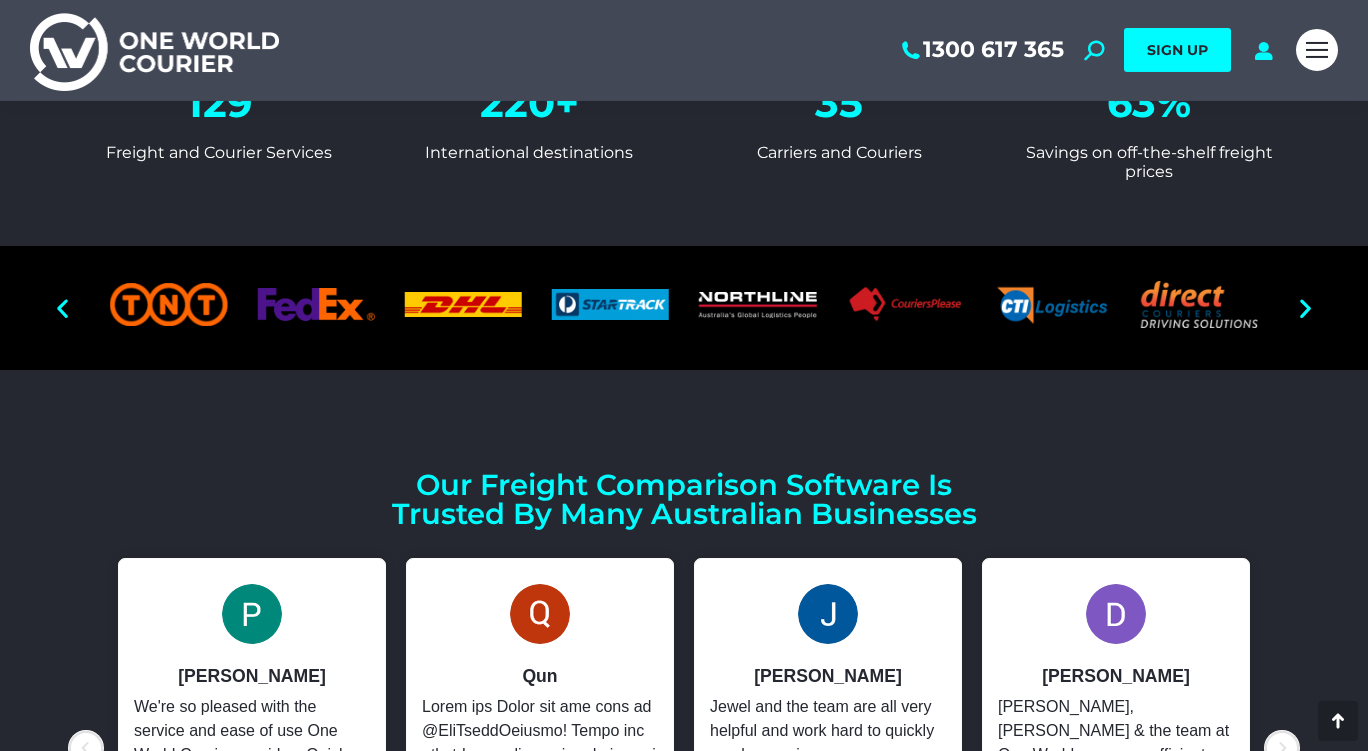 click at bounding box center [1305, 307] 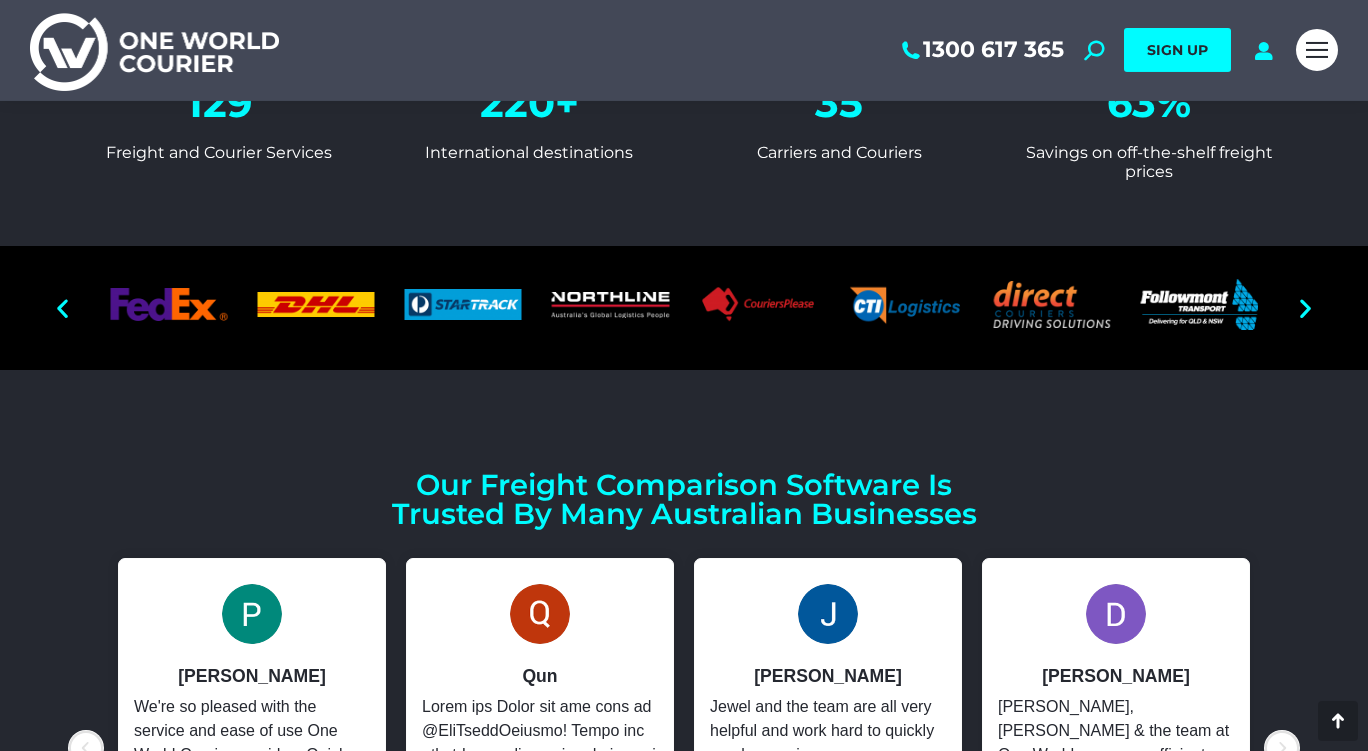 click at bounding box center [1305, 307] 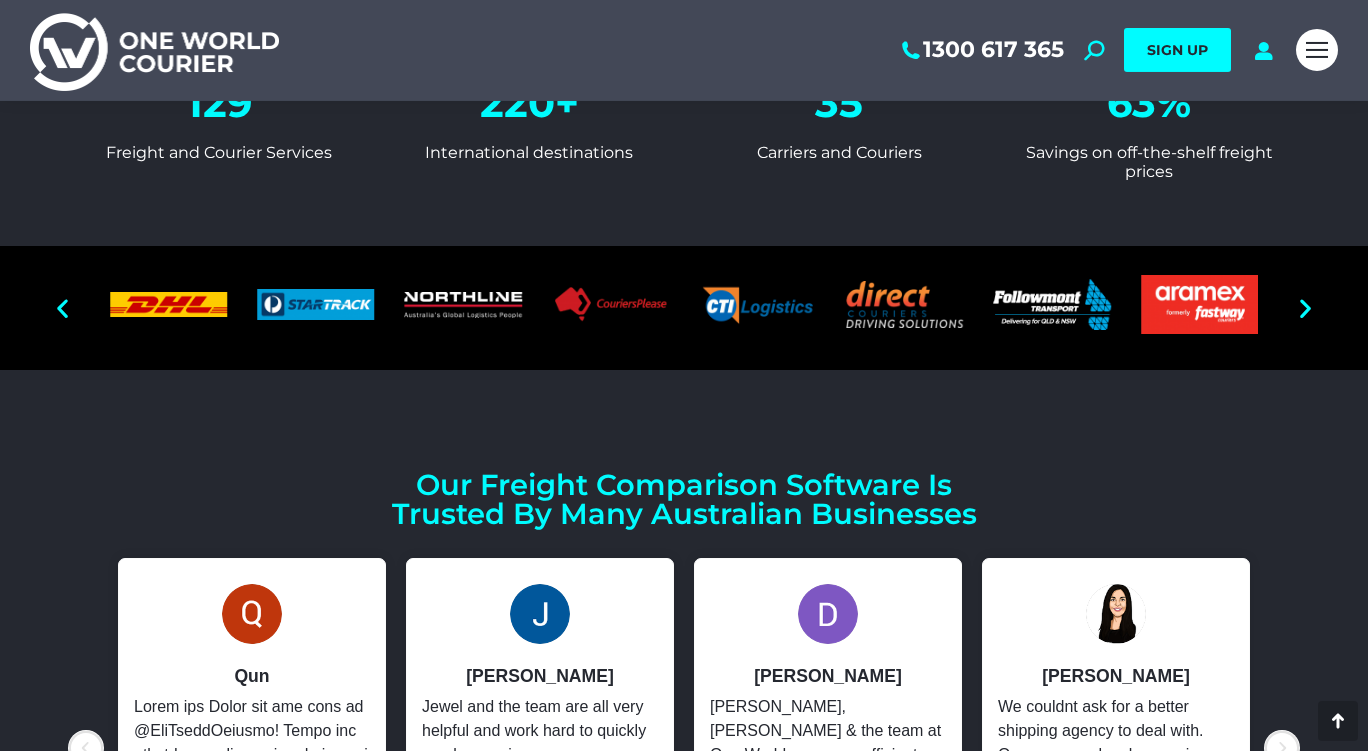 click at bounding box center (1305, 307) 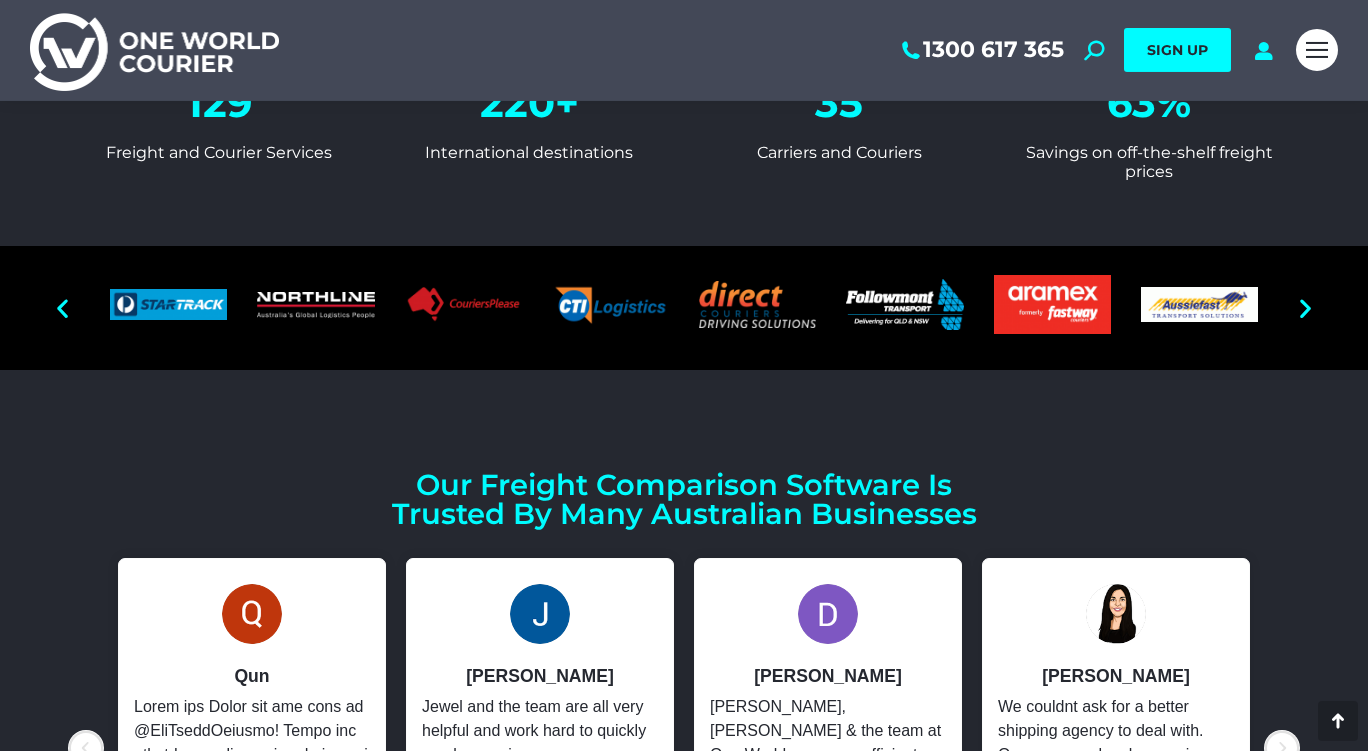 click at bounding box center (1305, 307) 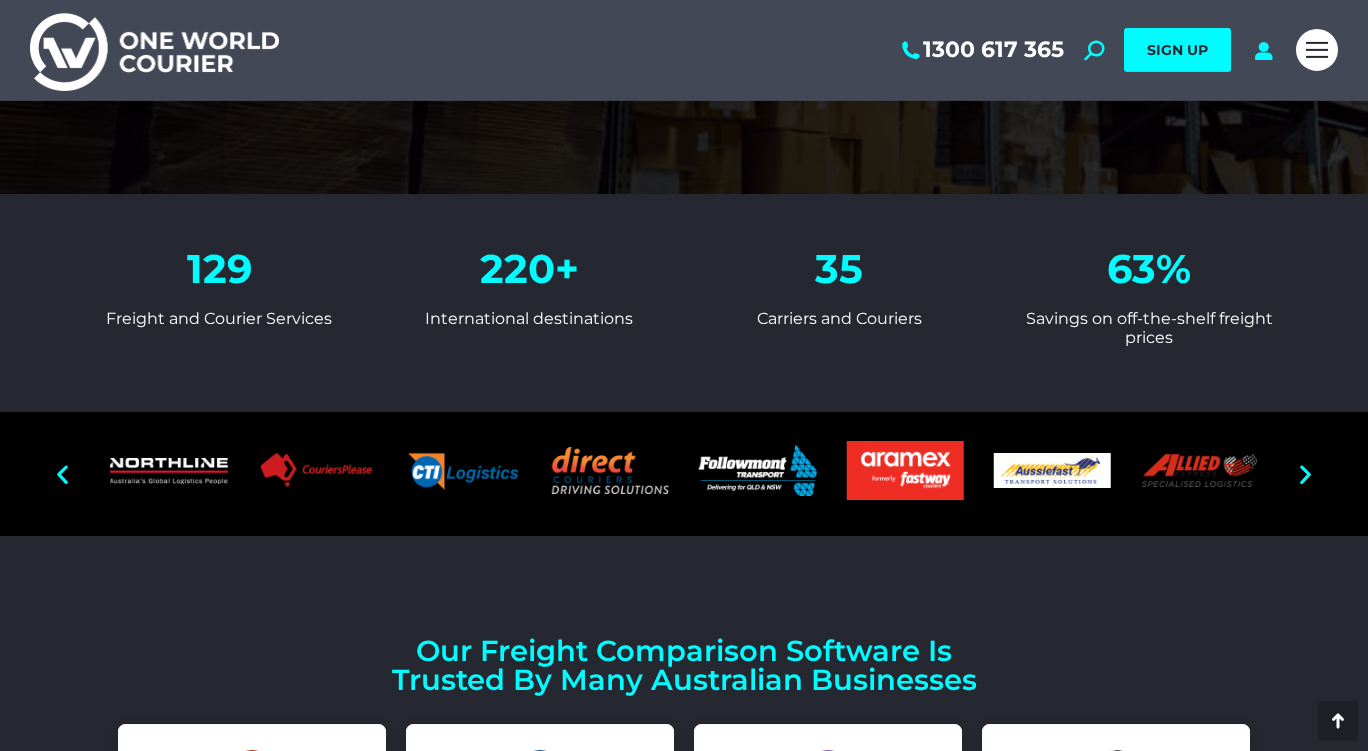 scroll, scrollTop: 1834, scrollLeft: 0, axis: vertical 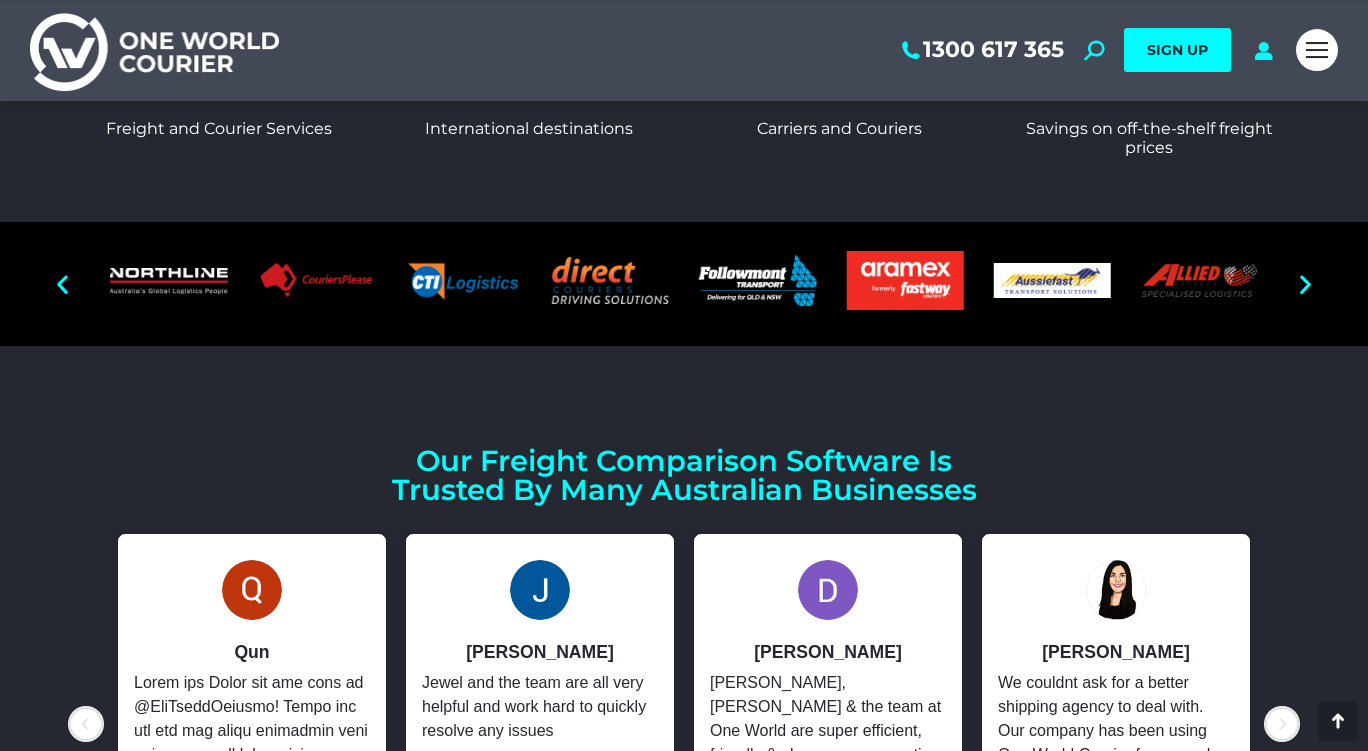 click at bounding box center (1305, 283) 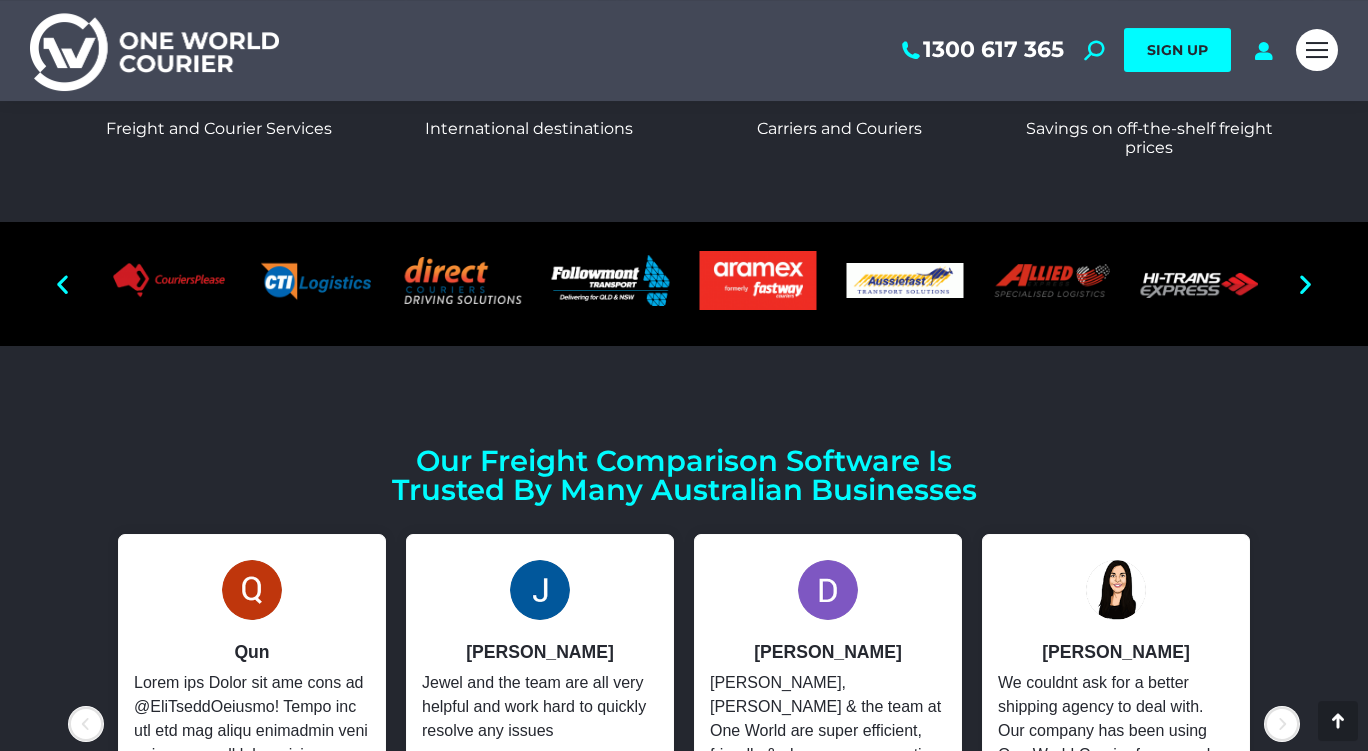 click at bounding box center [1305, 283] 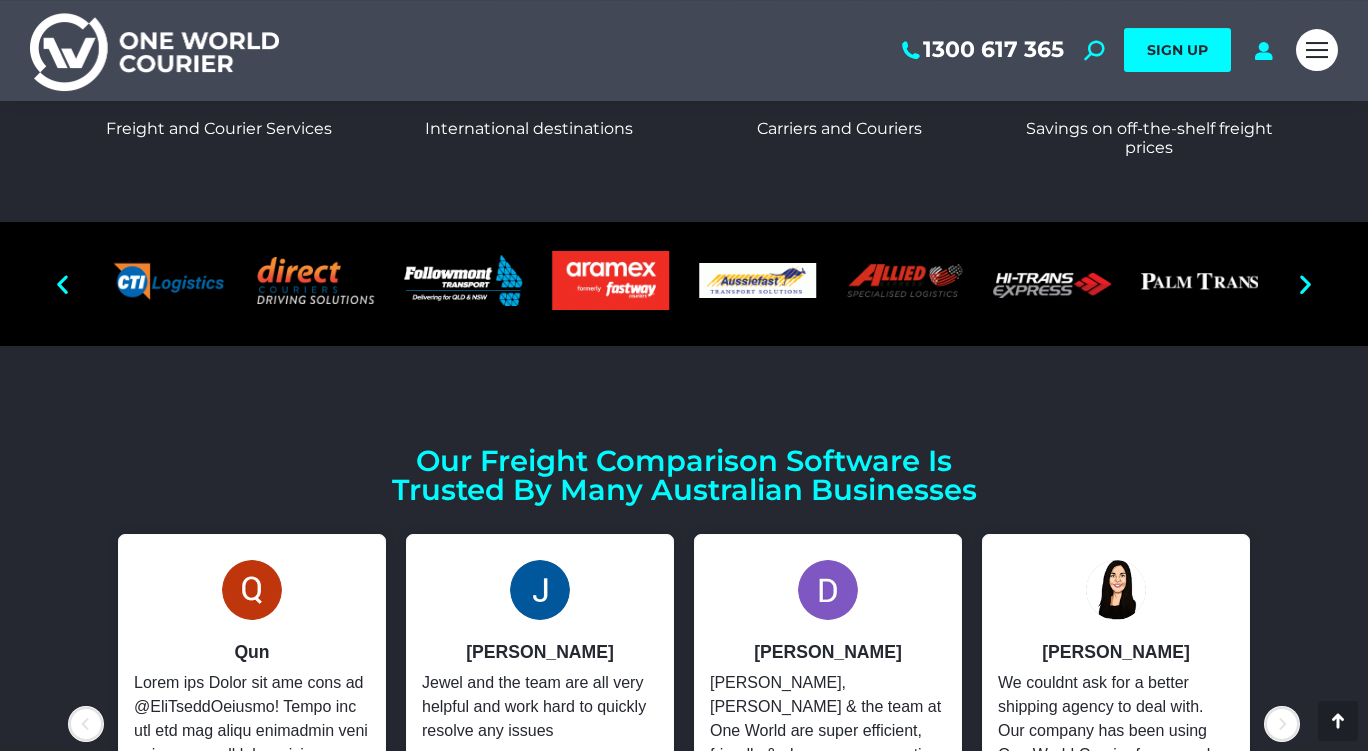 click at bounding box center (1305, 283) 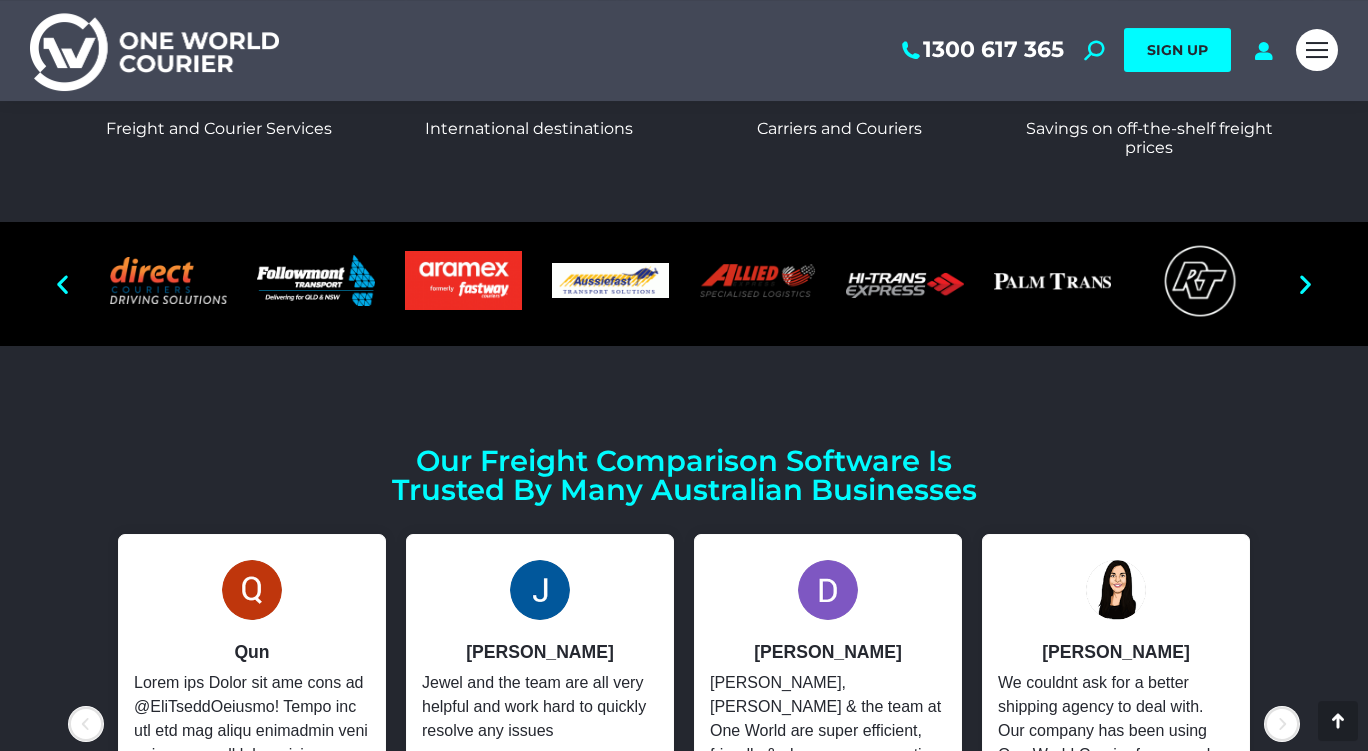 click at bounding box center (1305, 283) 